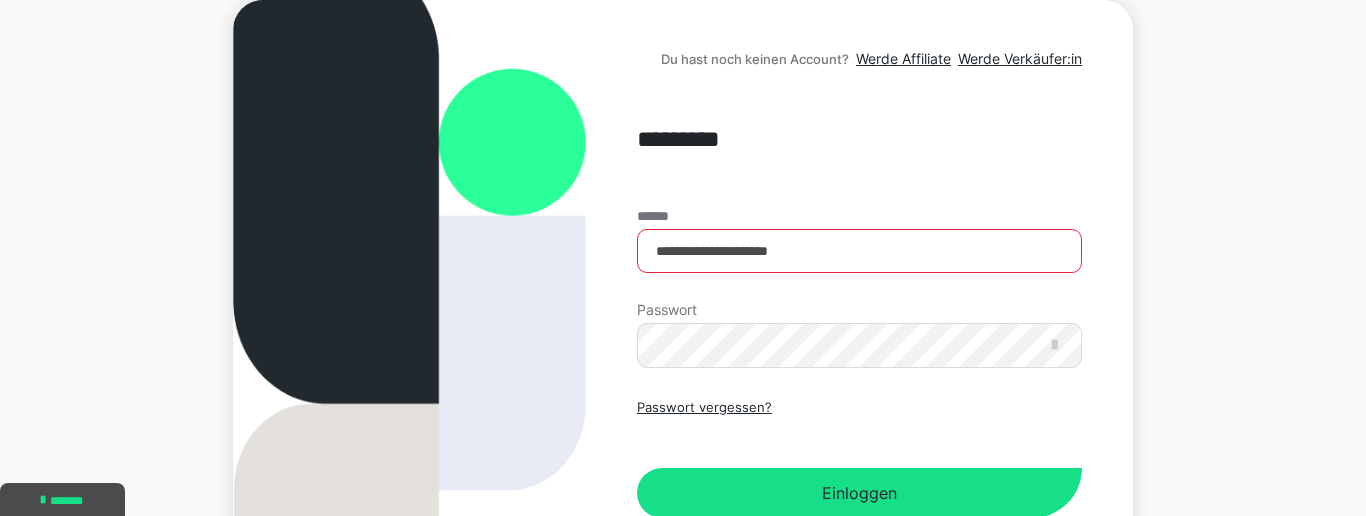 scroll, scrollTop: 228, scrollLeft: 0, axis: vertical 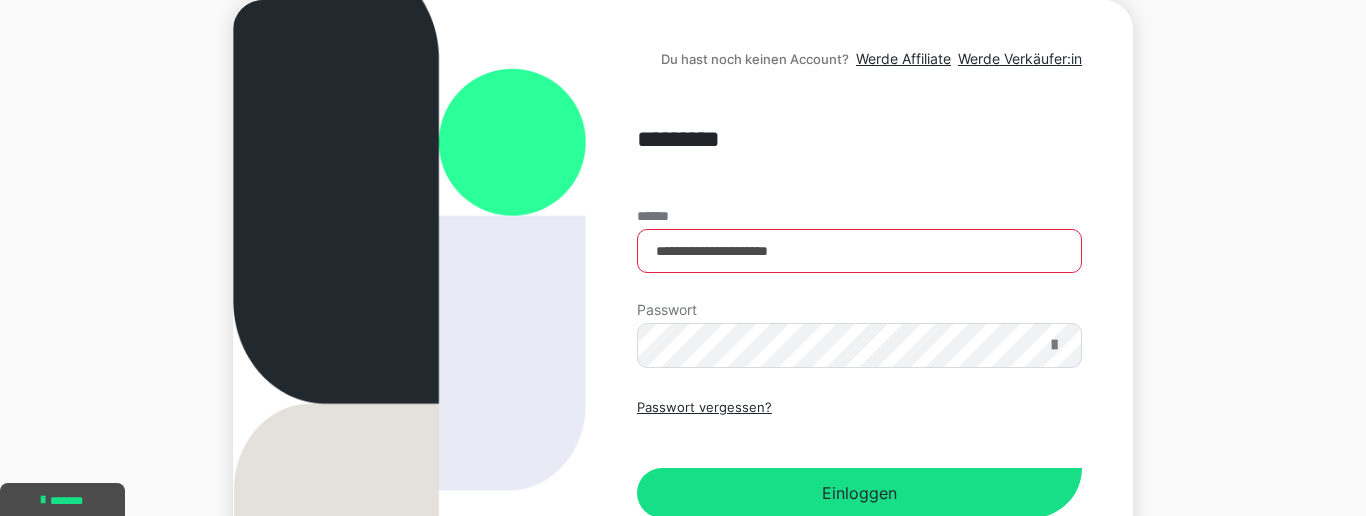 click at bounding box center [1054, 345] 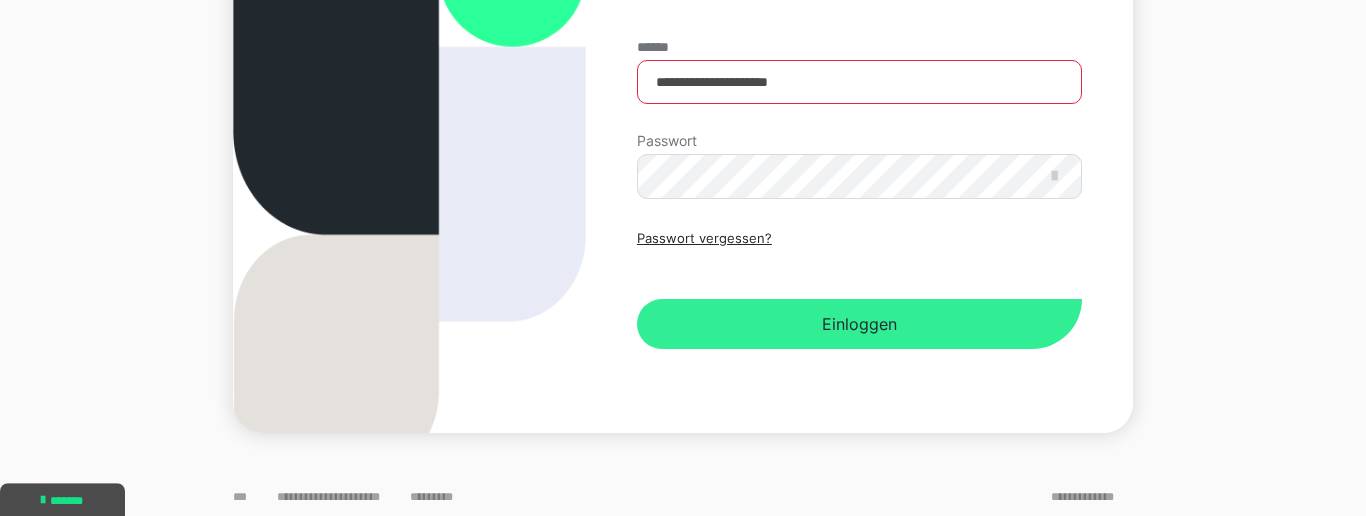 scroll, scrollTop: 402, scrollLeft: 0, axis: vertical 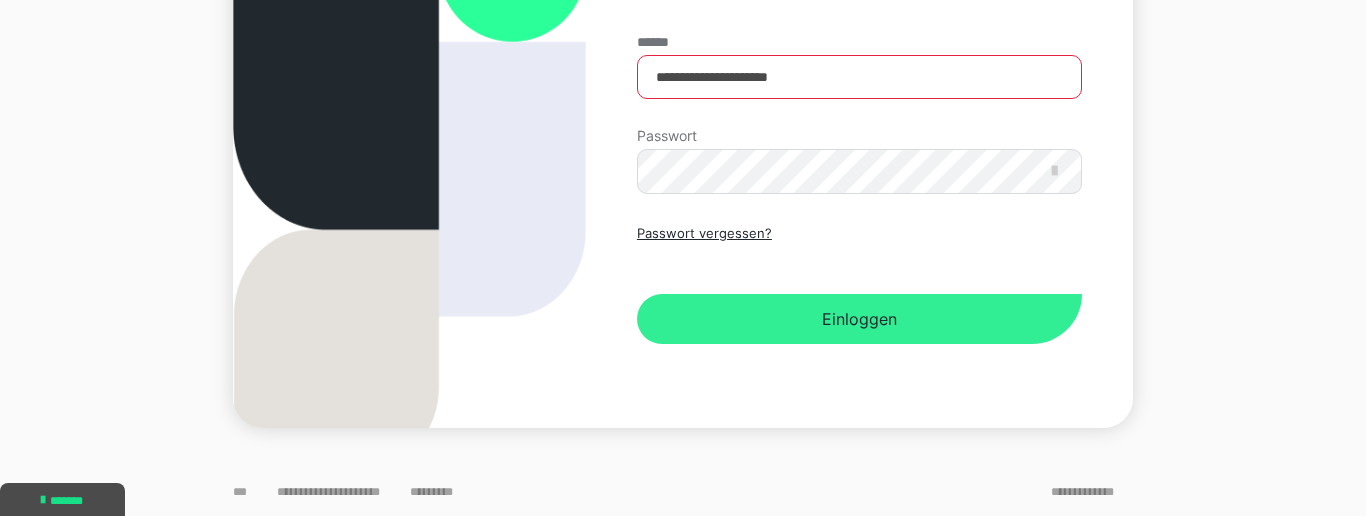 click on "Einloggen" at bounding box center [859, 319] 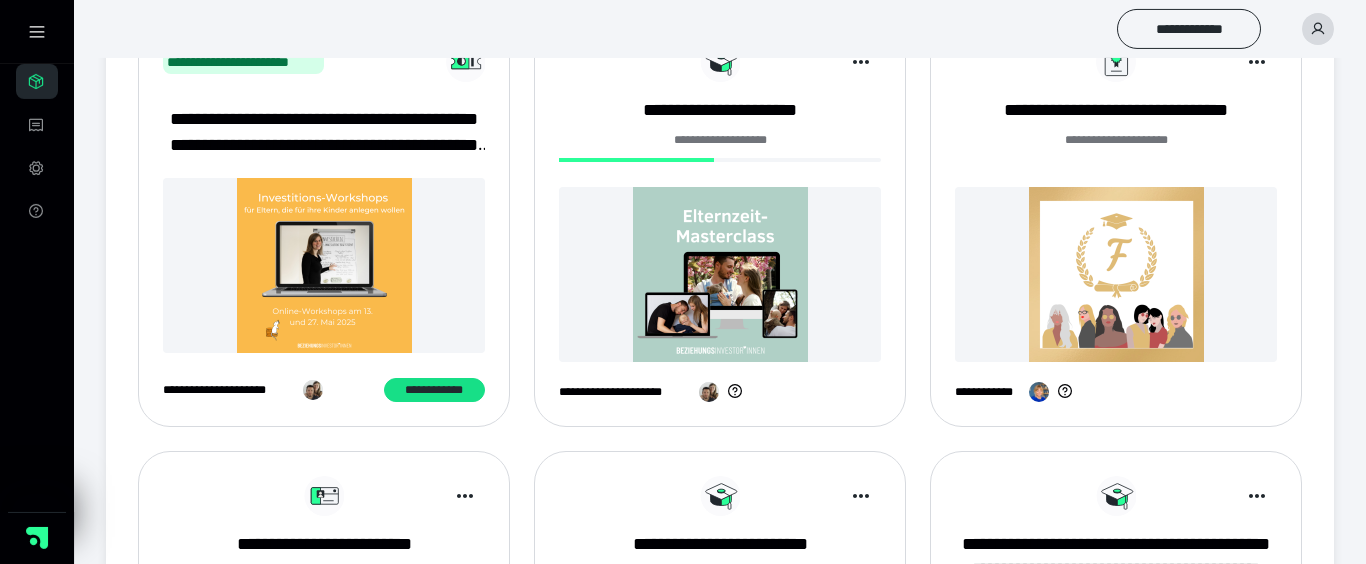scroll, scrollTop: 342, scrollLeft: 0, axis: vertical 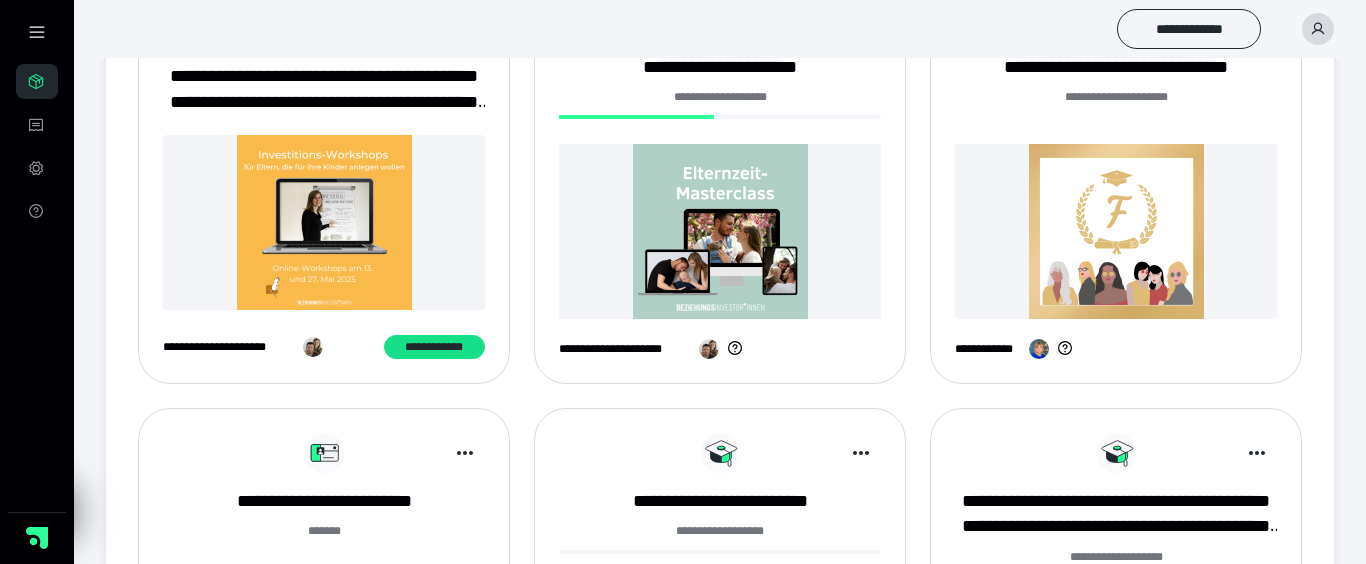 click at bounding box center (720, 231) 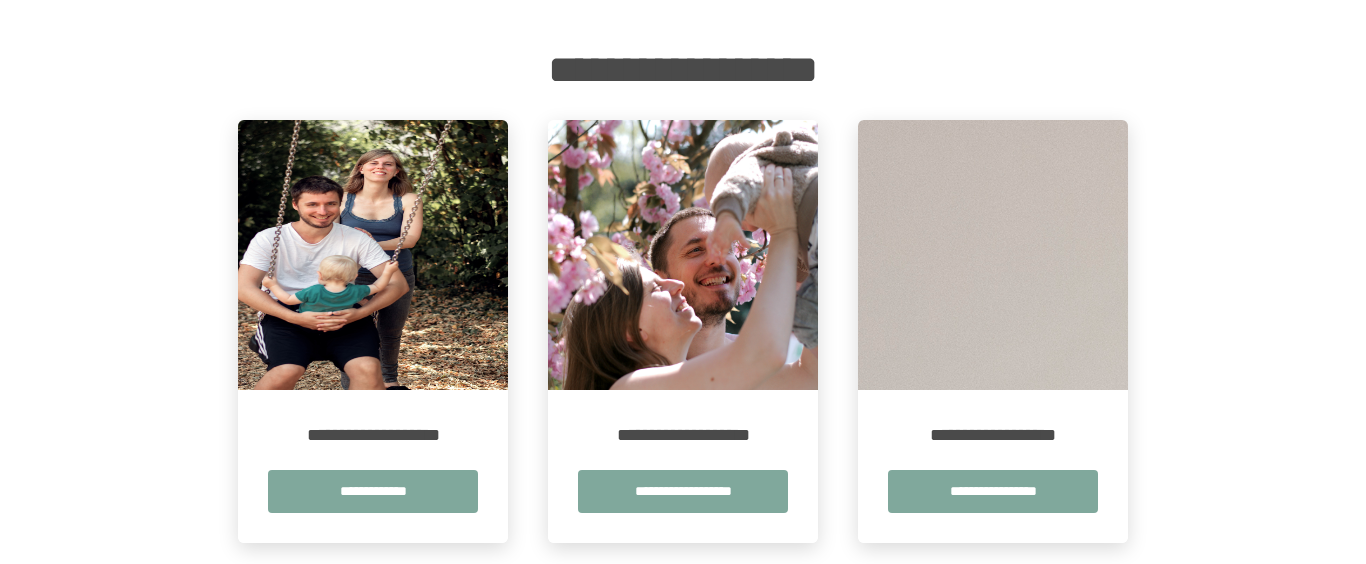 scroll, scrollTop: 342, scrollLeft: 0, axis: vertical 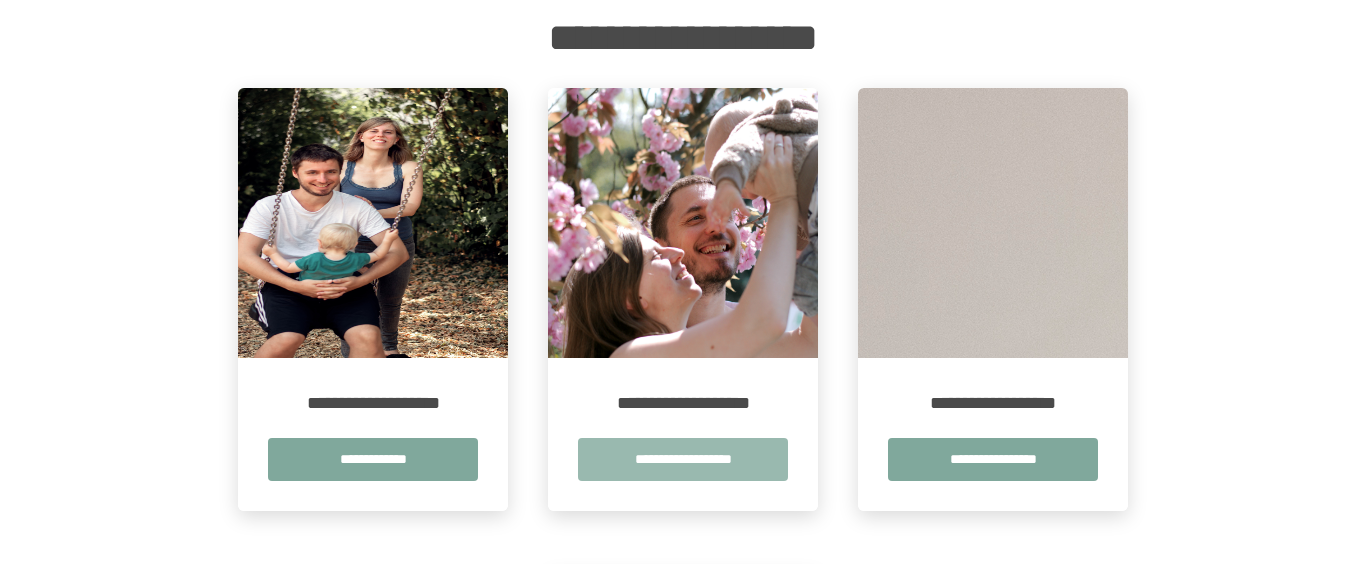 click on "**********" at bounding box center (683, 459) 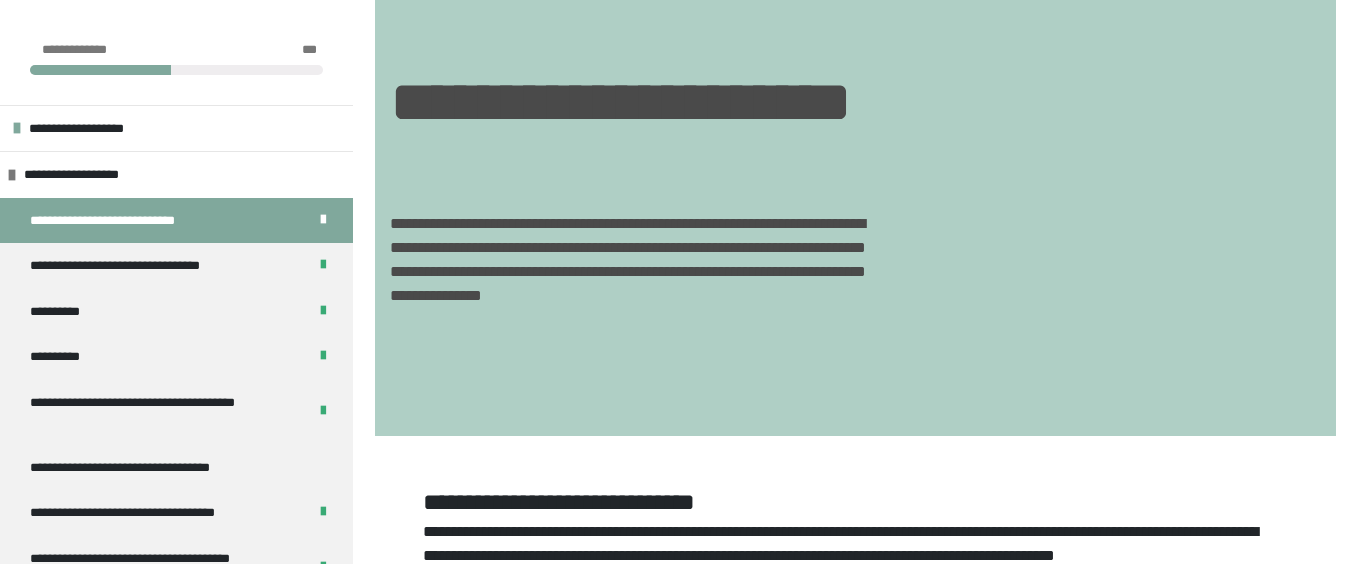 scroll, scrollTop: 342, scrollLeft: 0, axis: vertical 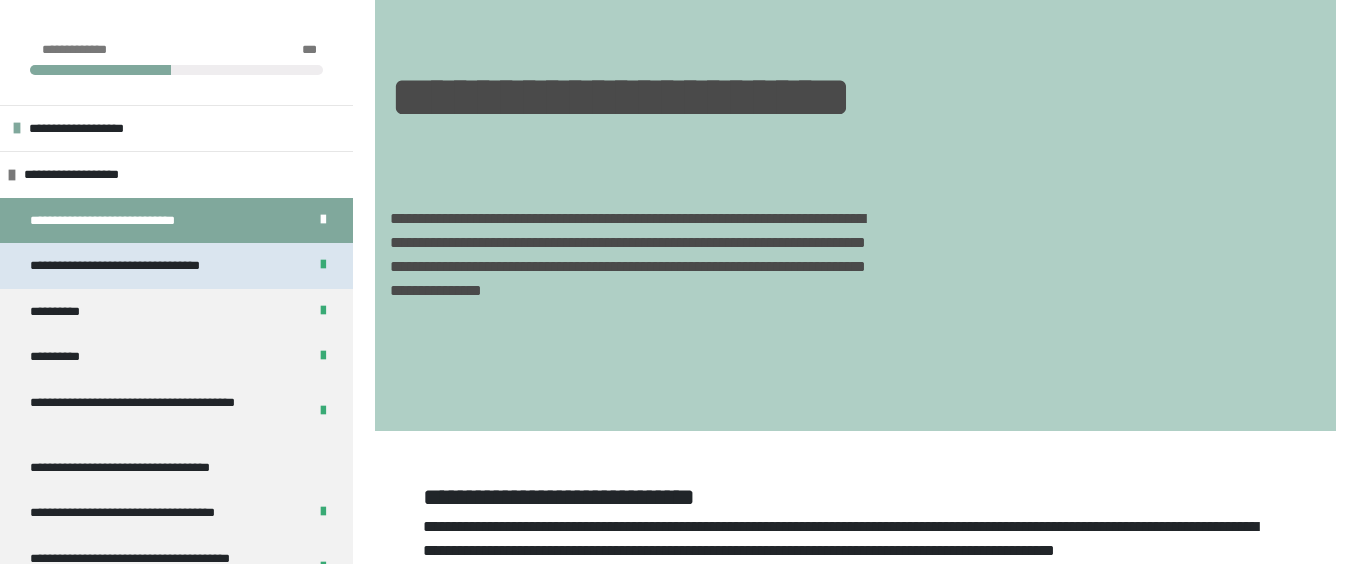 click on "**********" at bounding box center [150, 266] 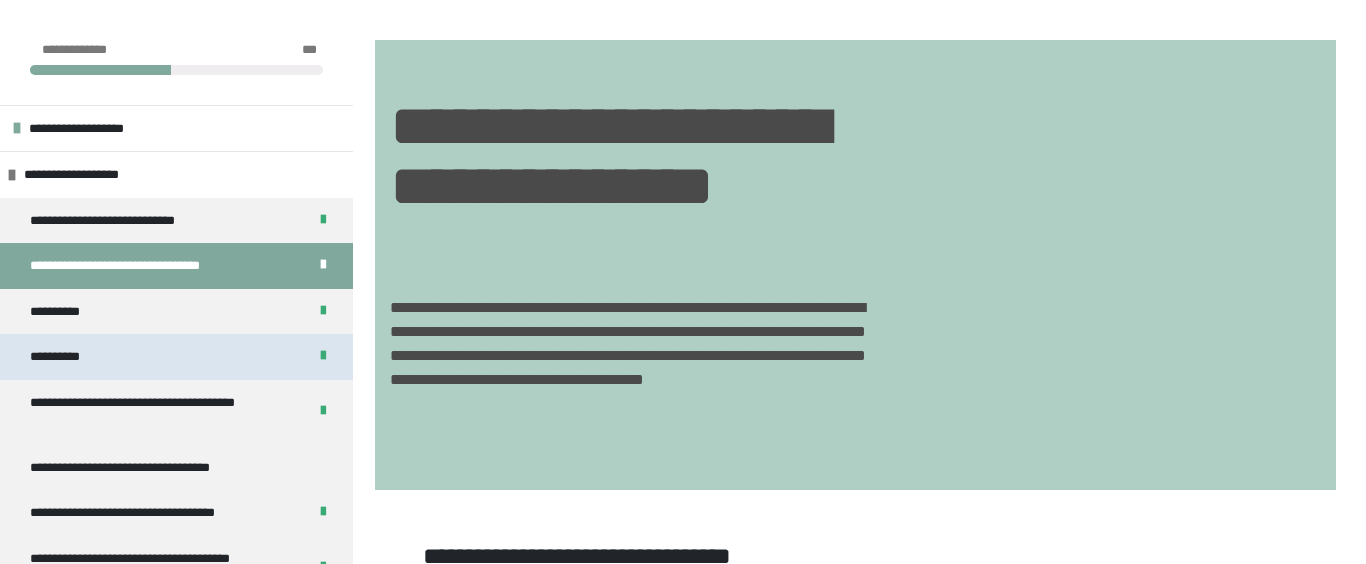 click on "**********" at bounding box center [176, 357] 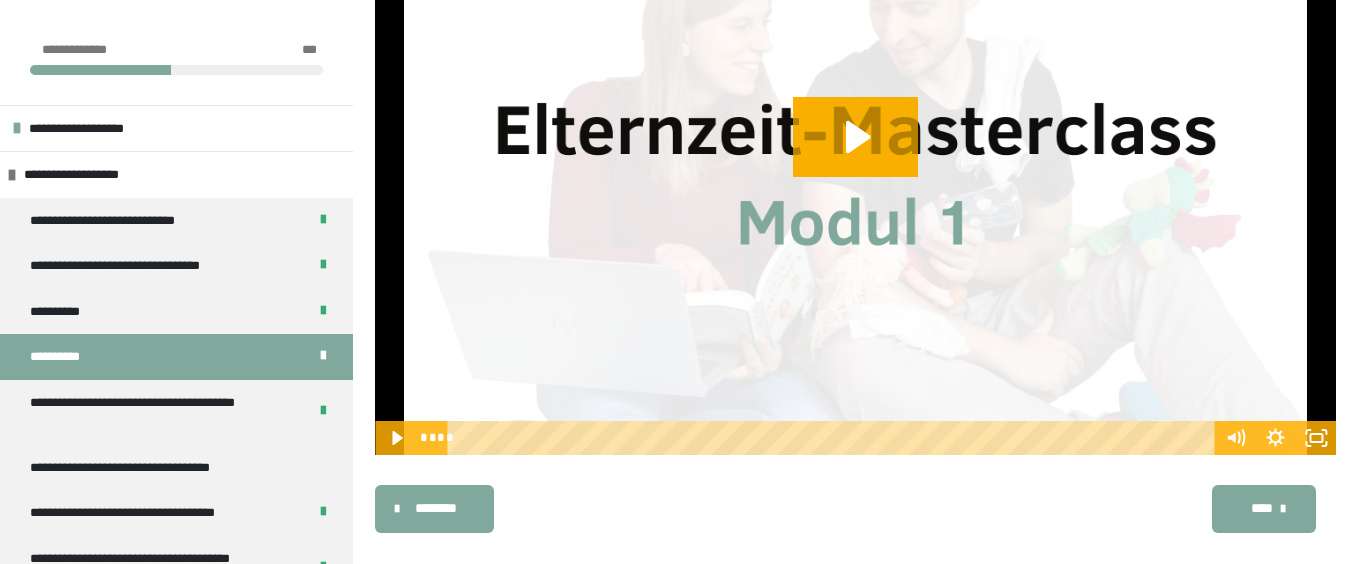 scroll, scrollTop: 1692, scrollLeft: 0, axis: vertical 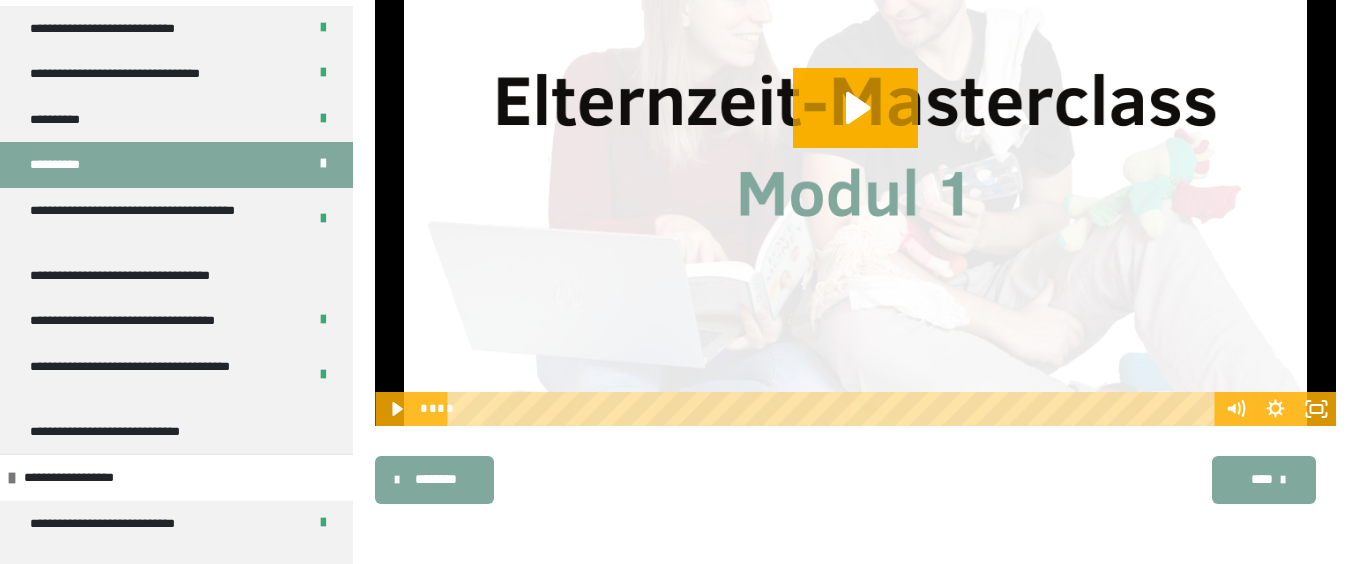 click at bounding box center (1283, 480) 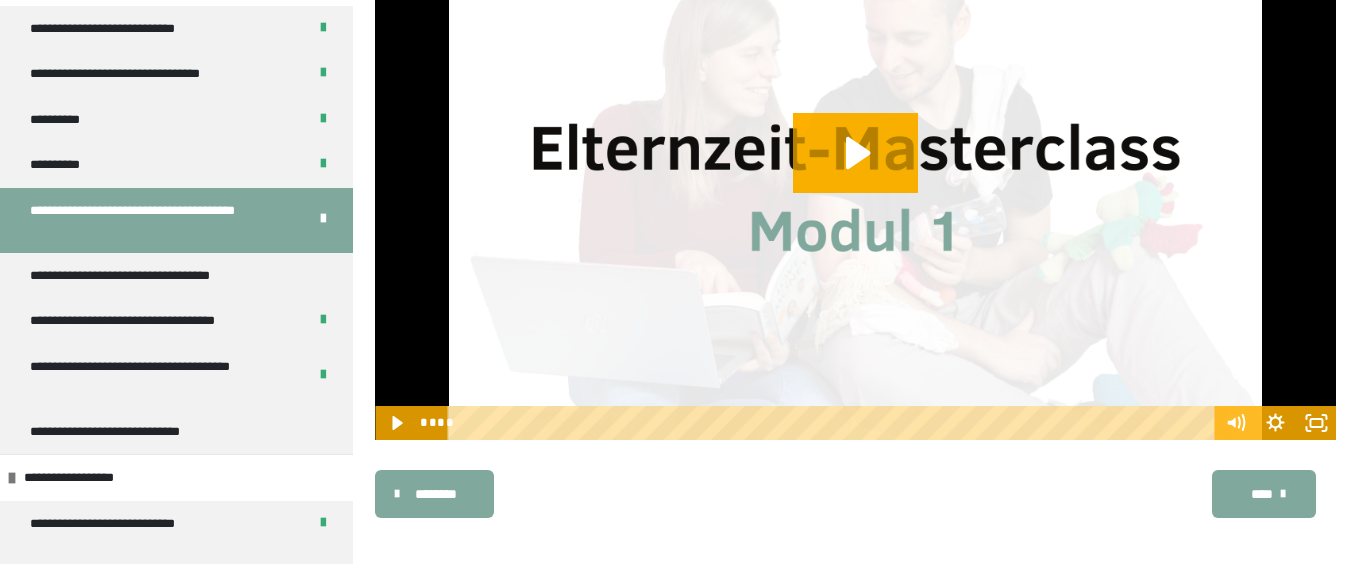 scroll, scrollTop: 2676, scrollLeft: 0, axis: vertical 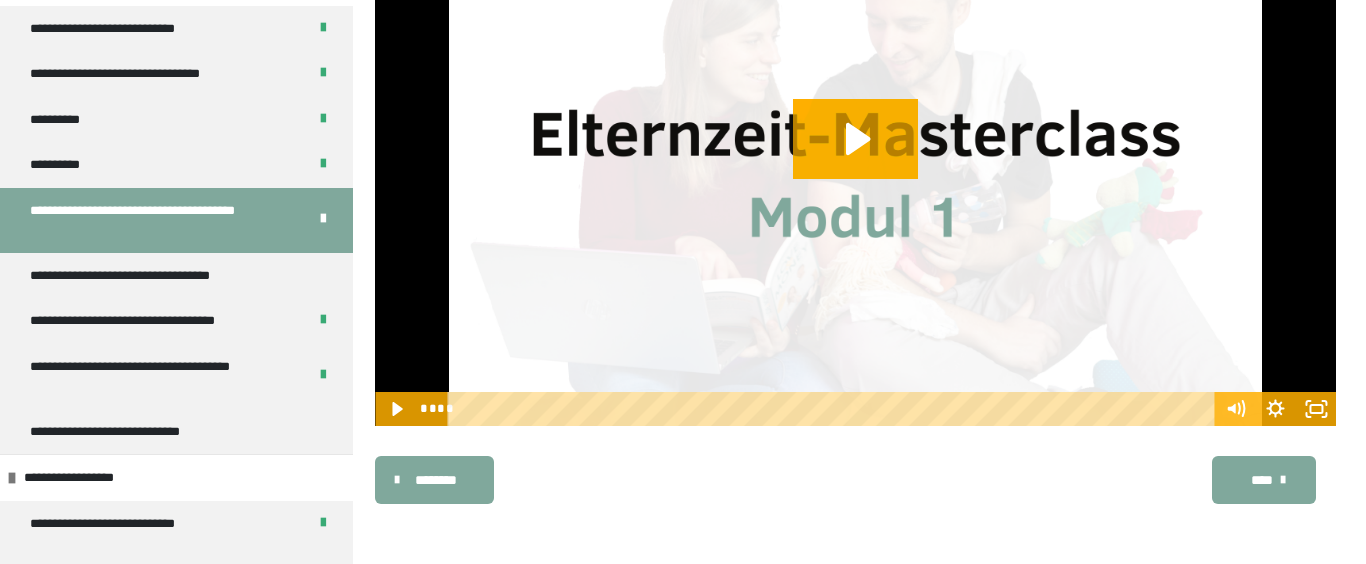 click on "****" at bounding box center (1264, 480) 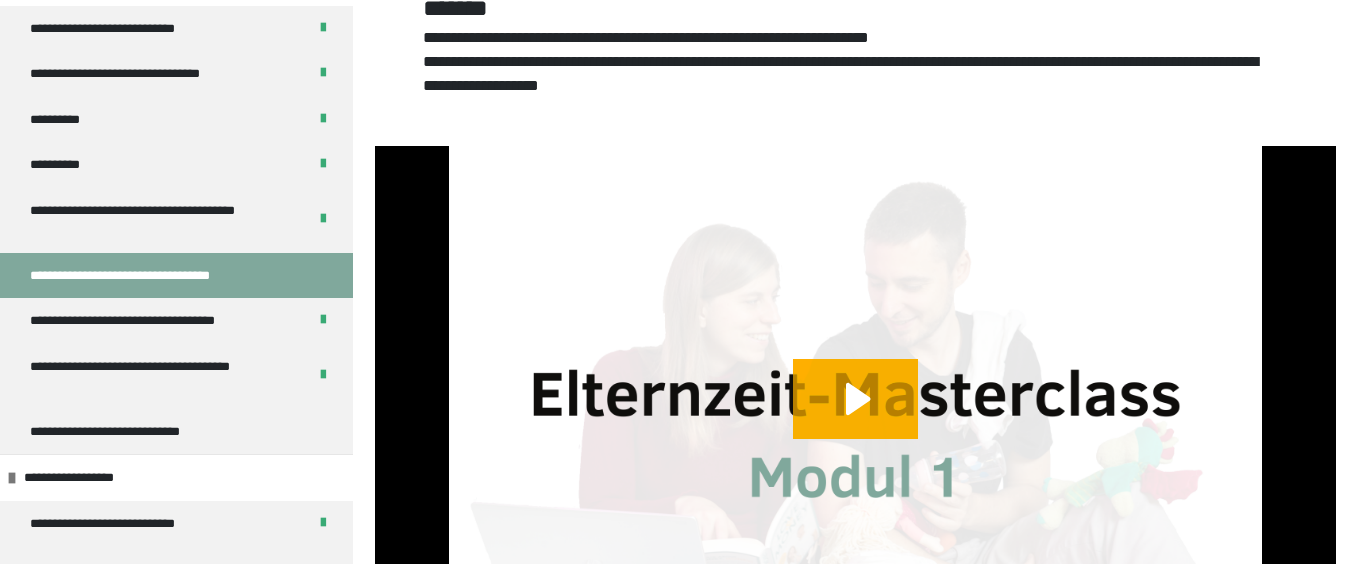 scroll, scrollTop: 1211, scrollLeft: 0, axis: vertical 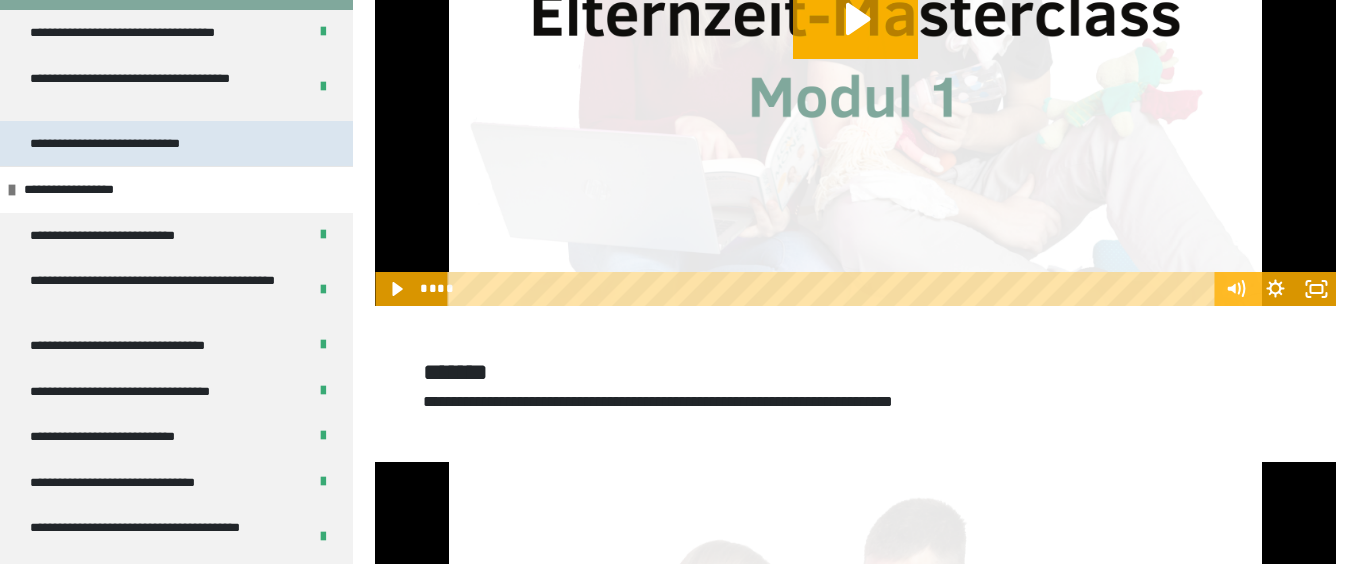 click on "**********" at bounding box center [135, 144] 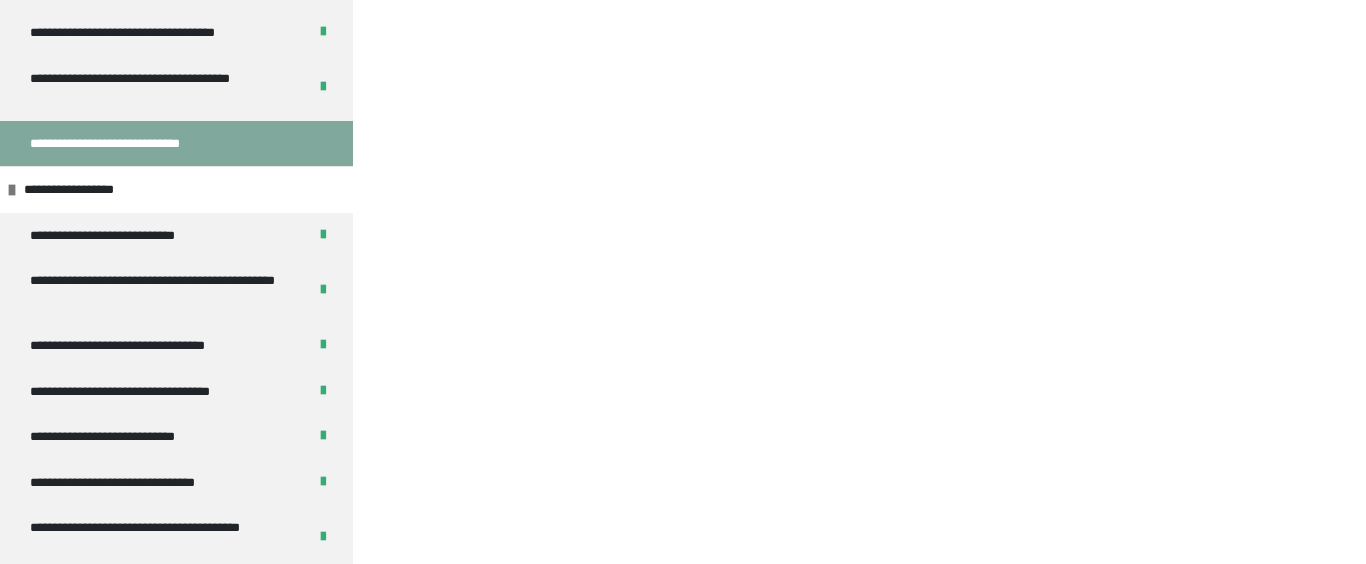 scroll, scrollTop: 11227, scrollLeft: 0, axis: vertical 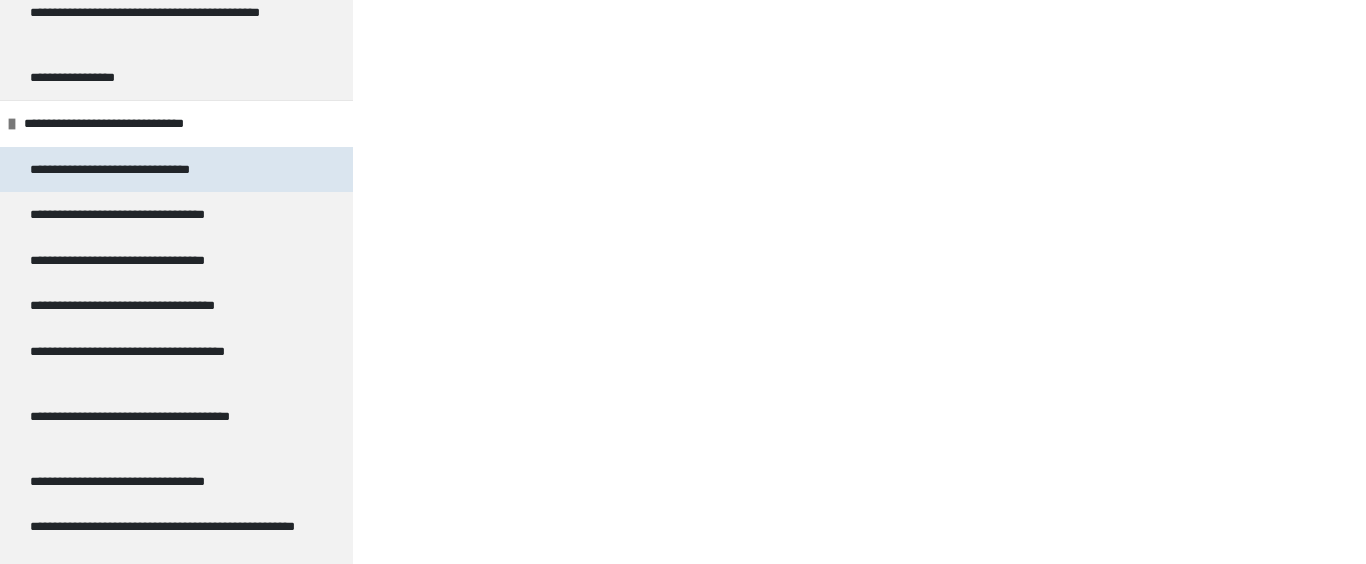 click on "**********" at bounding box center [139, 170] 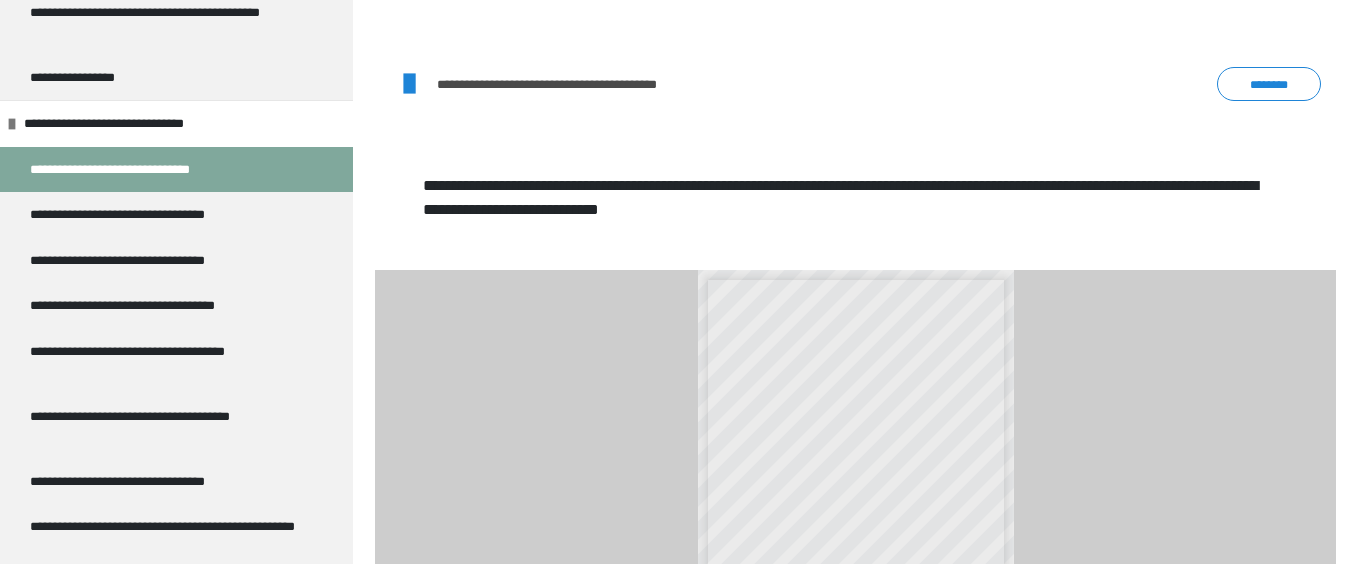 scroll, scrollTop: 2677, scrollLeft: 0, axis: vertical 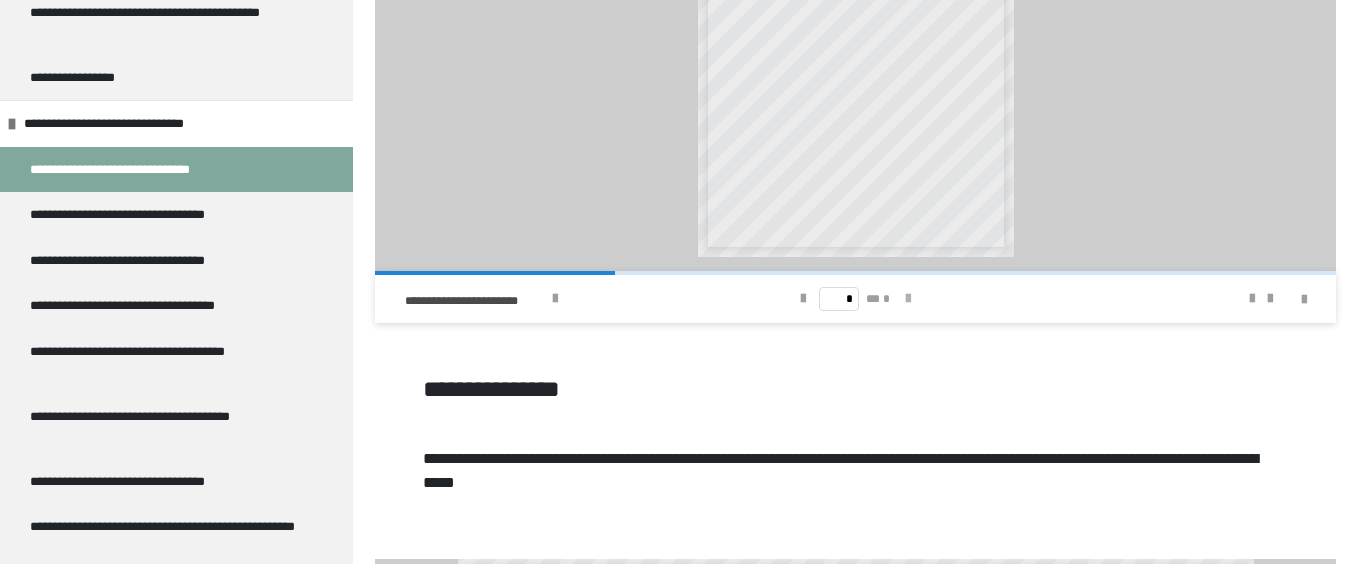 click at bounding box center [908, 299] 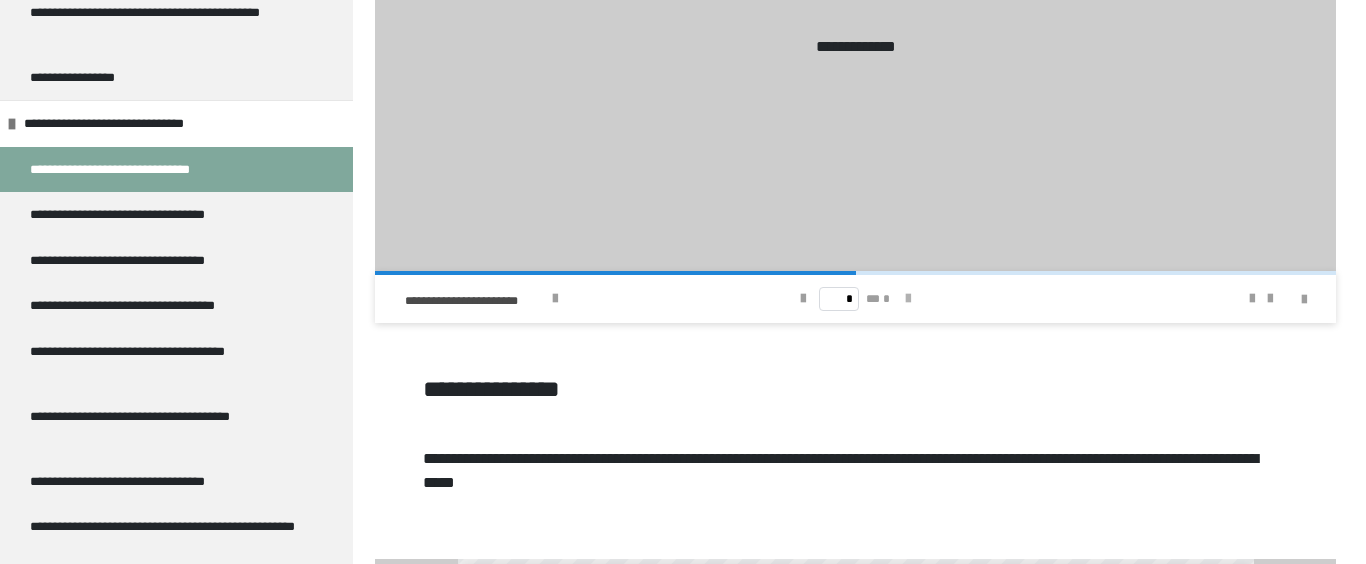 scroll, scrollTop: 0, scrollLeft: 0, axis: both 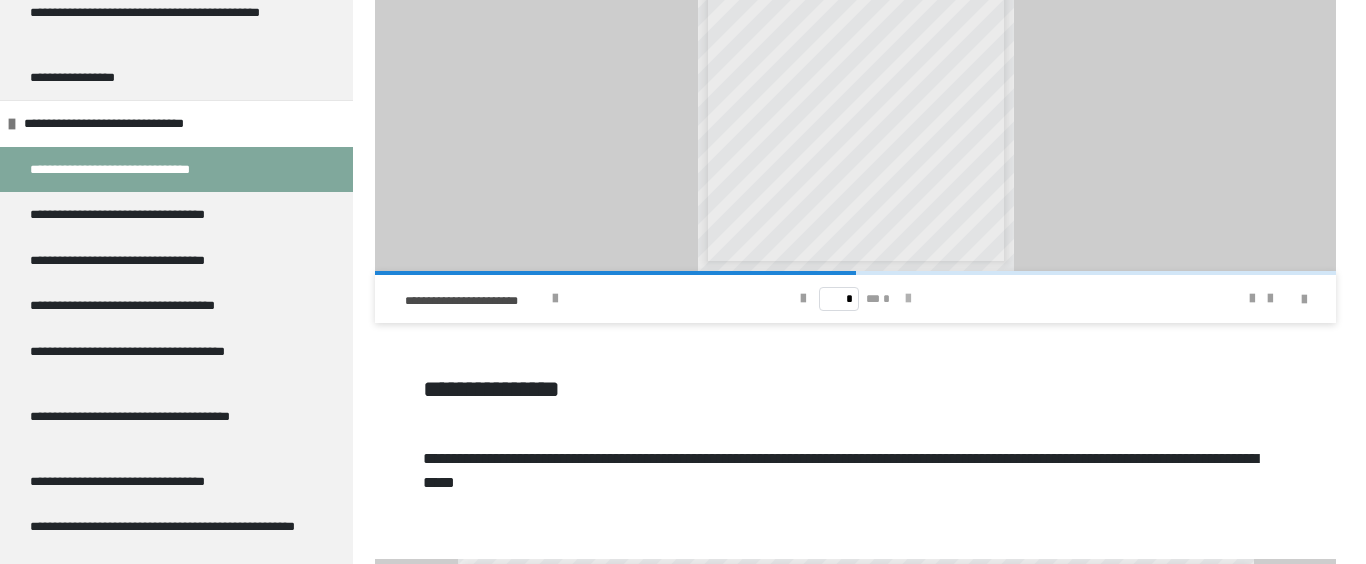 click at bounding box center (908, 299) 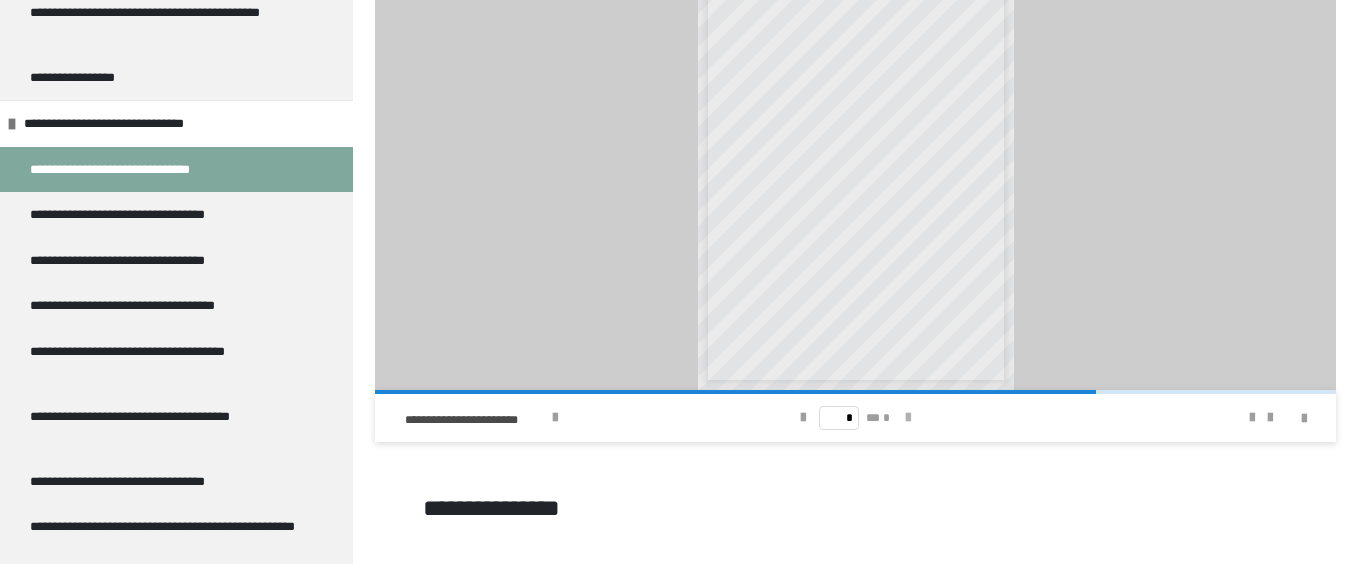 scroll, scrollTop: 2905, scrollLeft: 0, axis: vertical 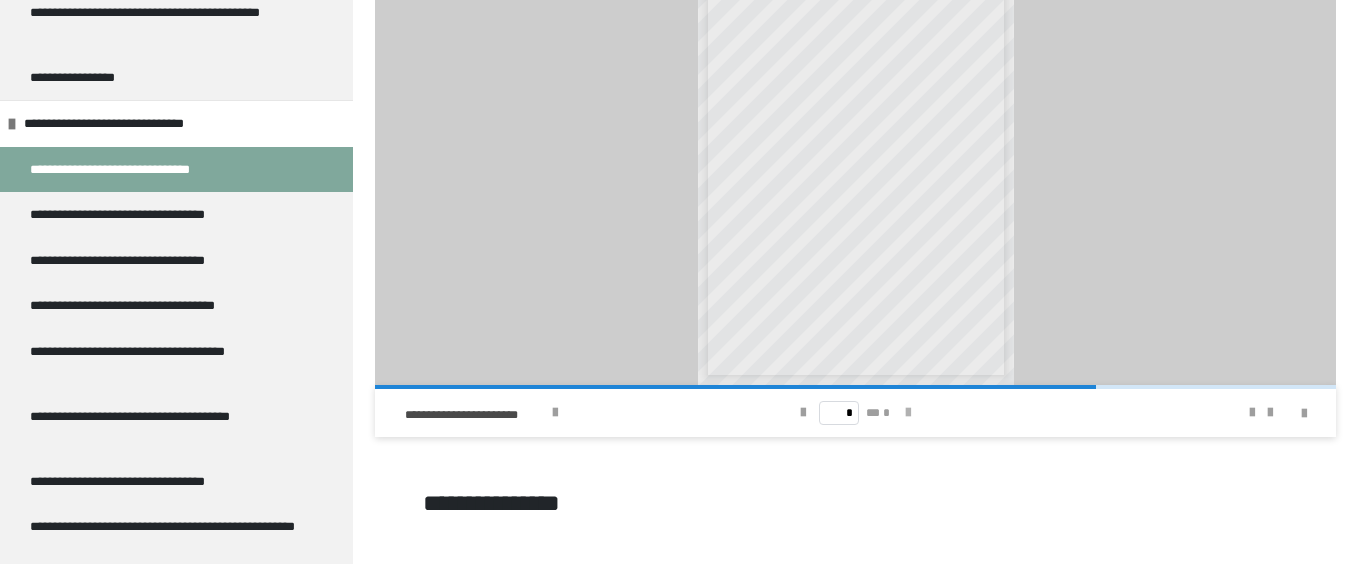 click at bounding box center [908, 413] 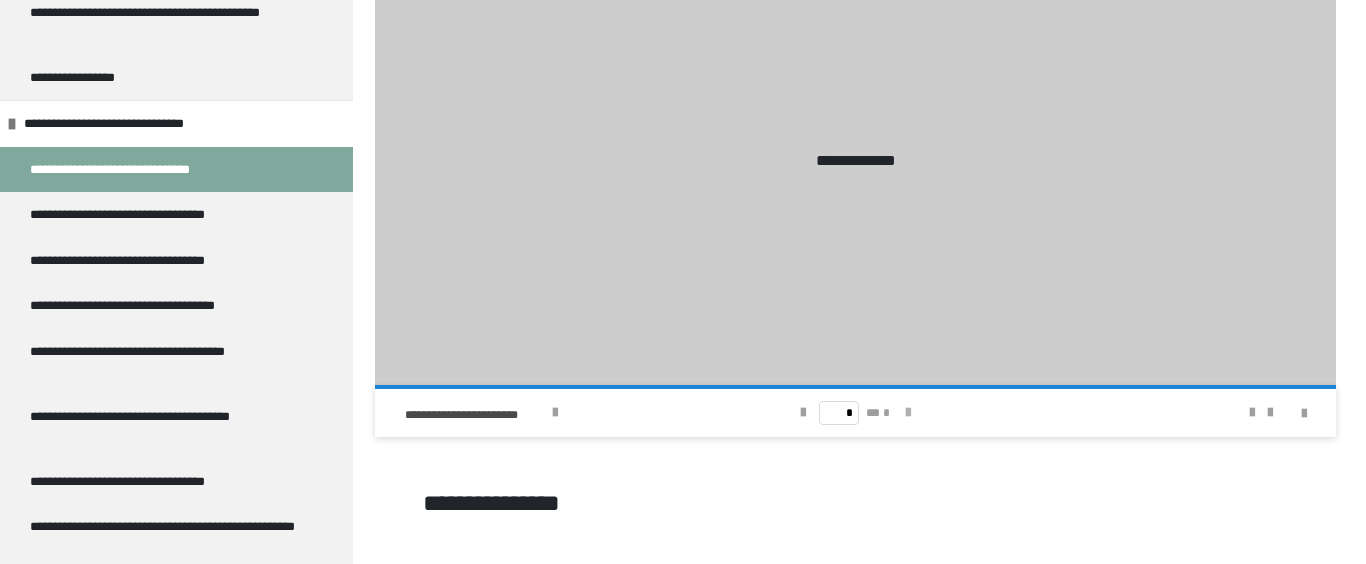 type on "*" 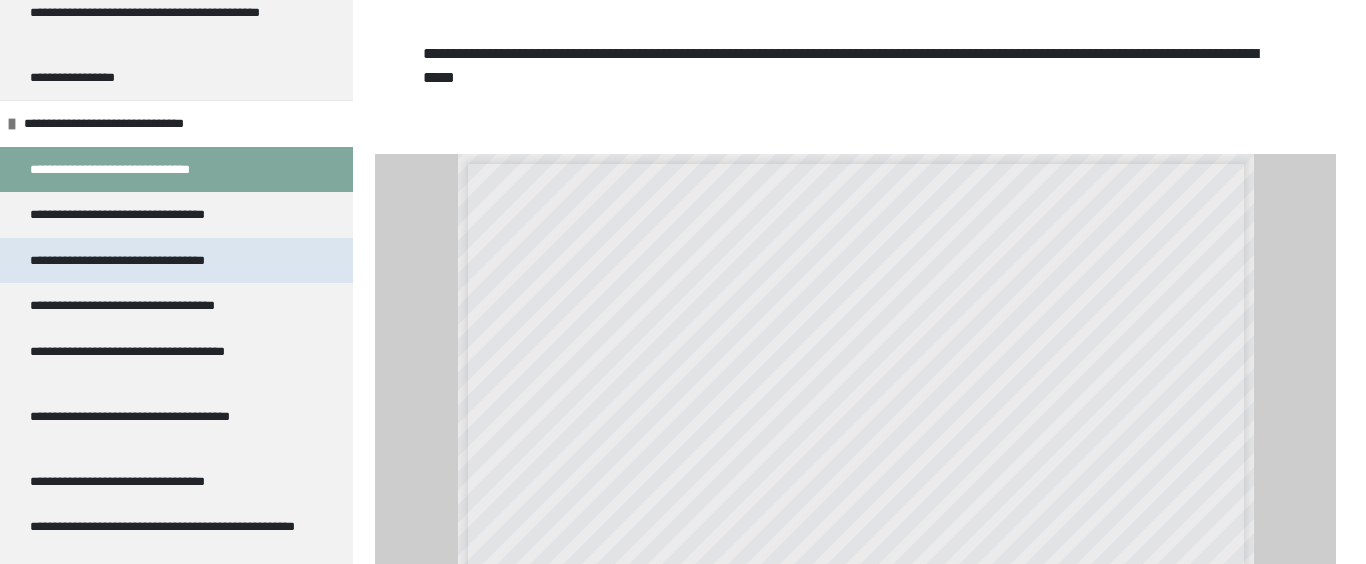 scroll, scrollTop: 3652, scrollLeft: 0, axis: vertical 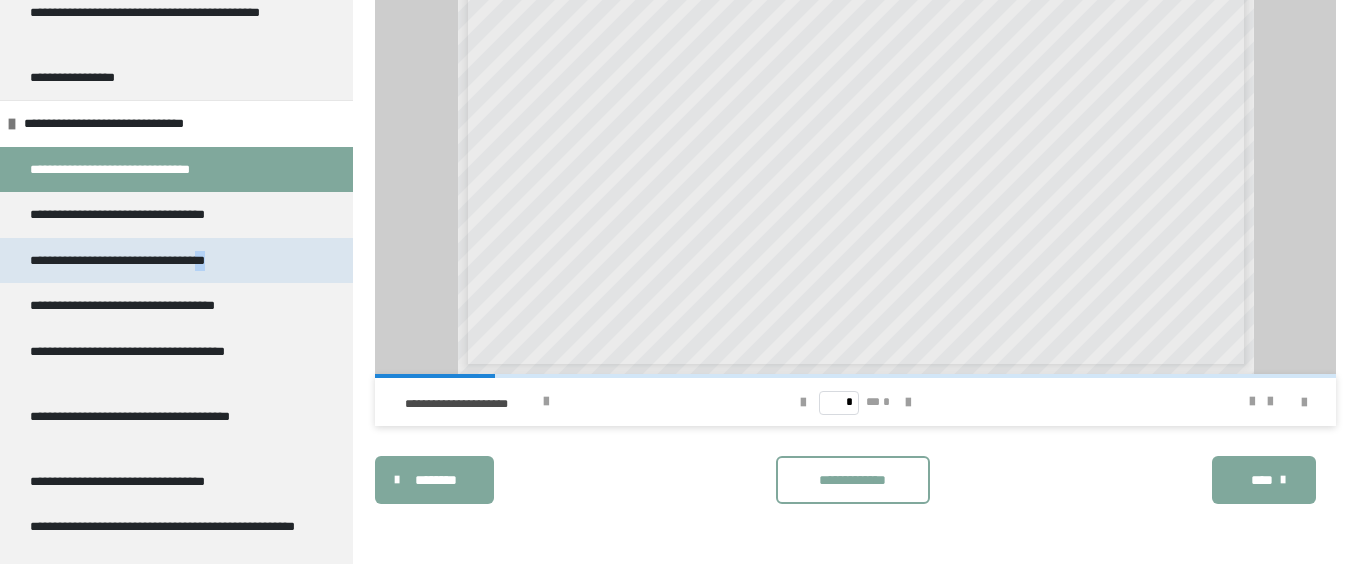 drag, startPoint x: 259, startPoint y: 281, endPoint x: 267, endPoint y: 258, distance: 24.351591 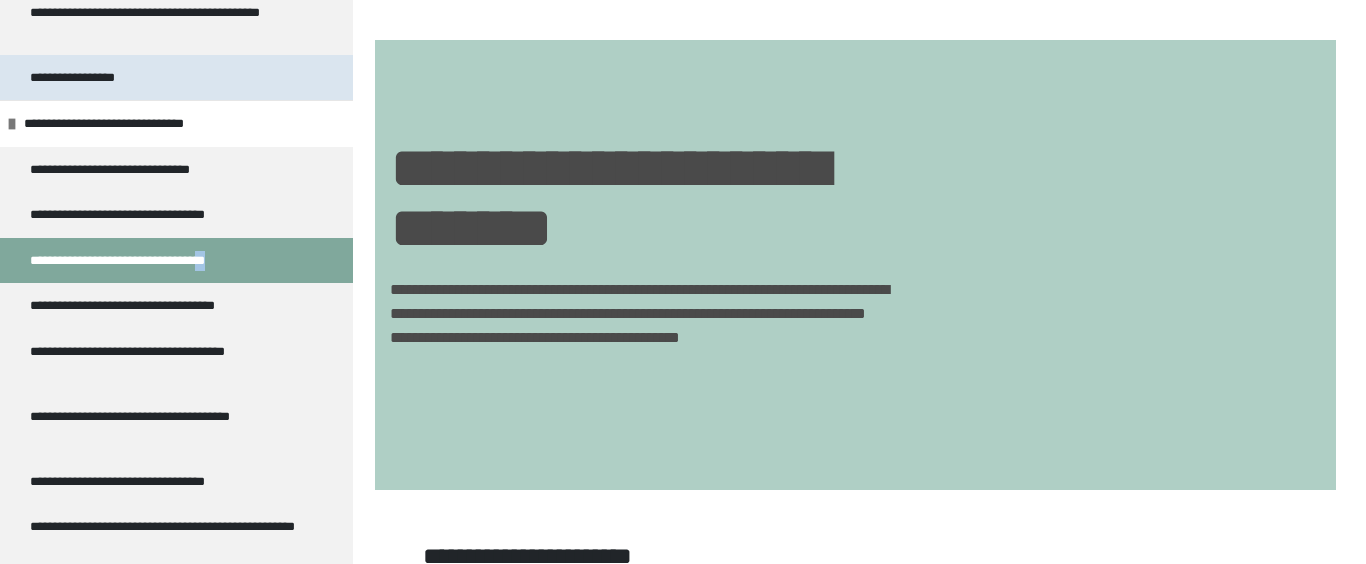 click on "**********" at bounding box center [176, 78] 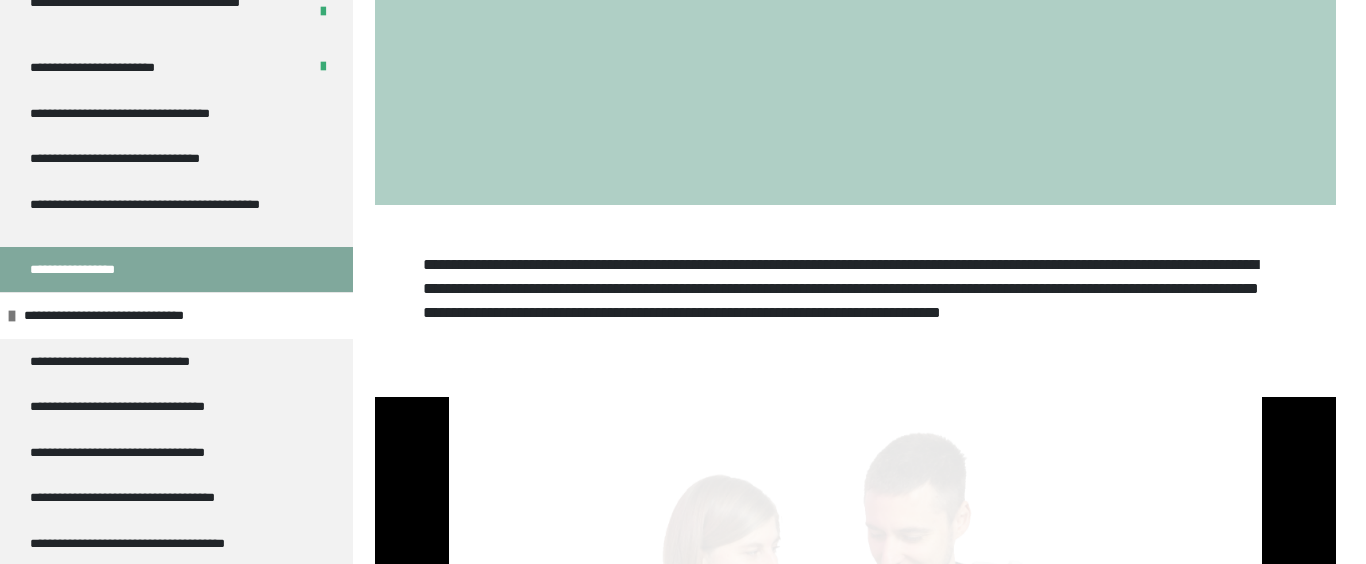 scroll, scrollTop: 511, scrollLeft: 0, axis: vertical 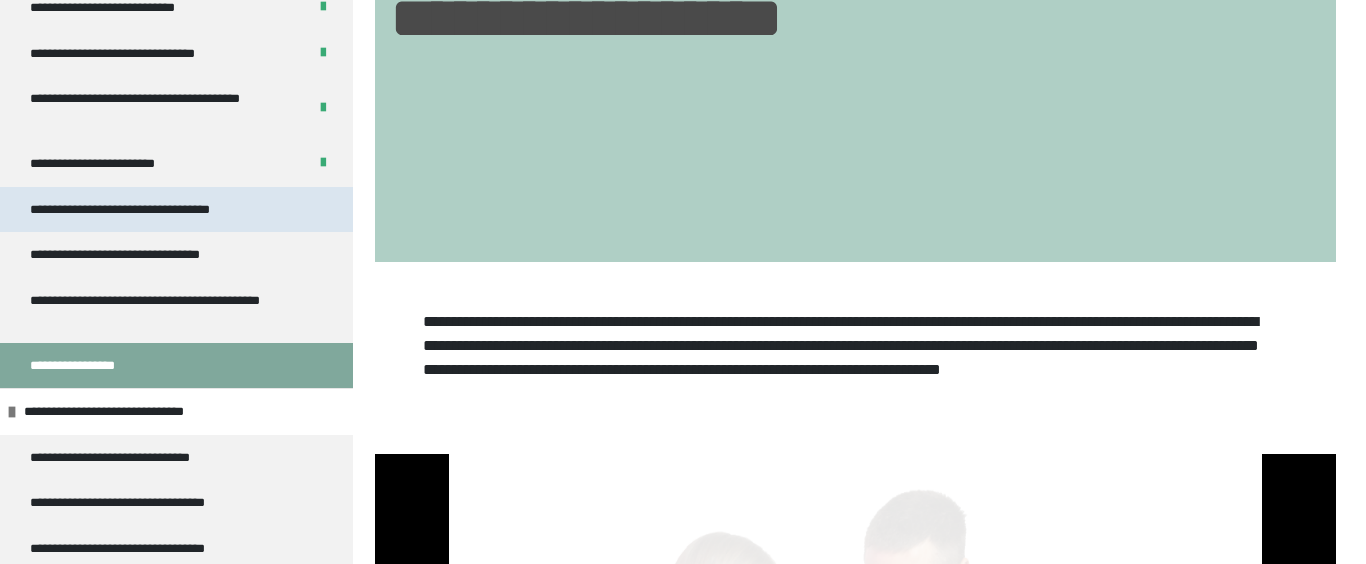 click on "**********" at bounding box center [156, 210] 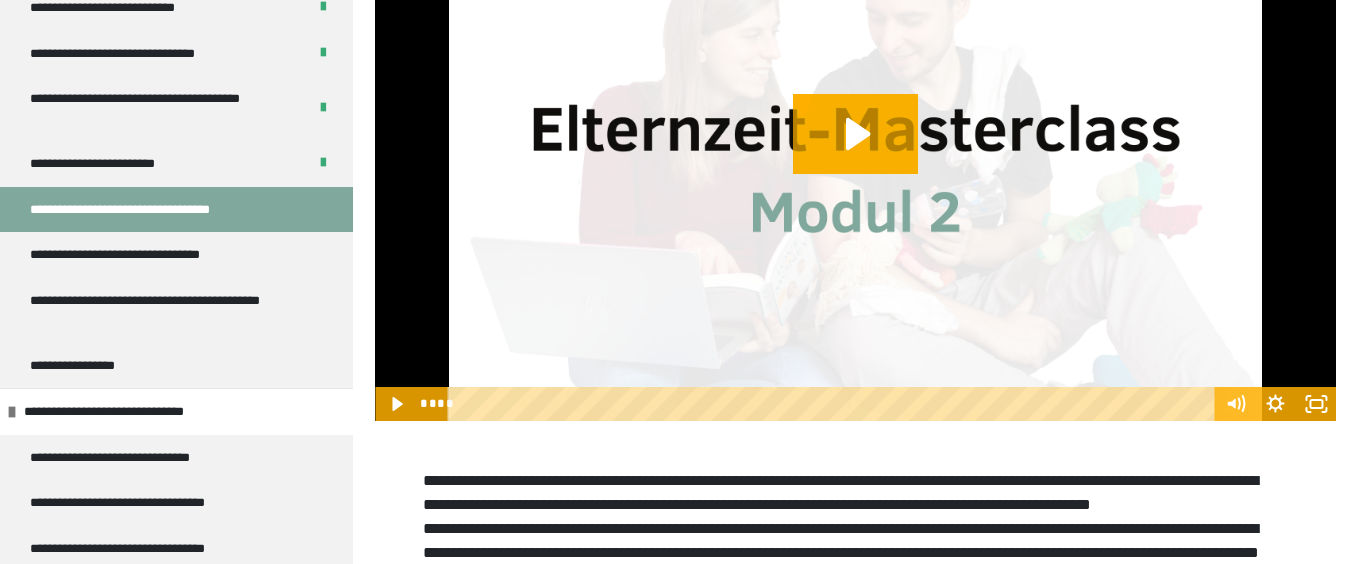 scroll, scrollTop: 967, scrollLeft: 0, axis: vertical 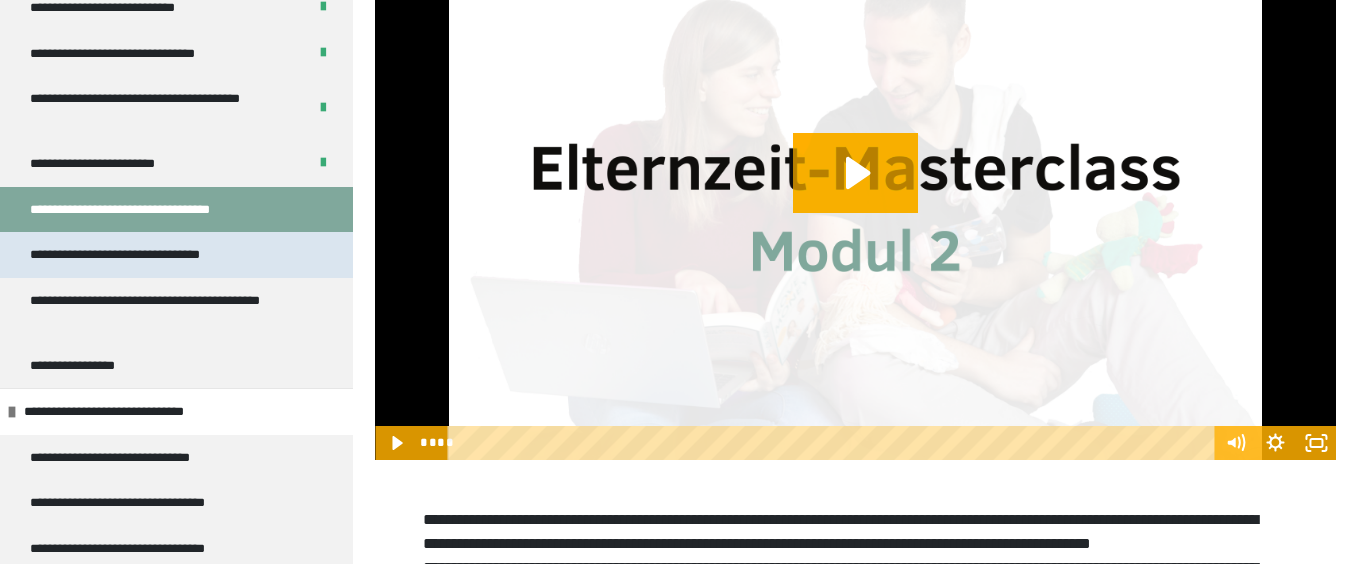 click on "**********" at bounding box center [144, 255] 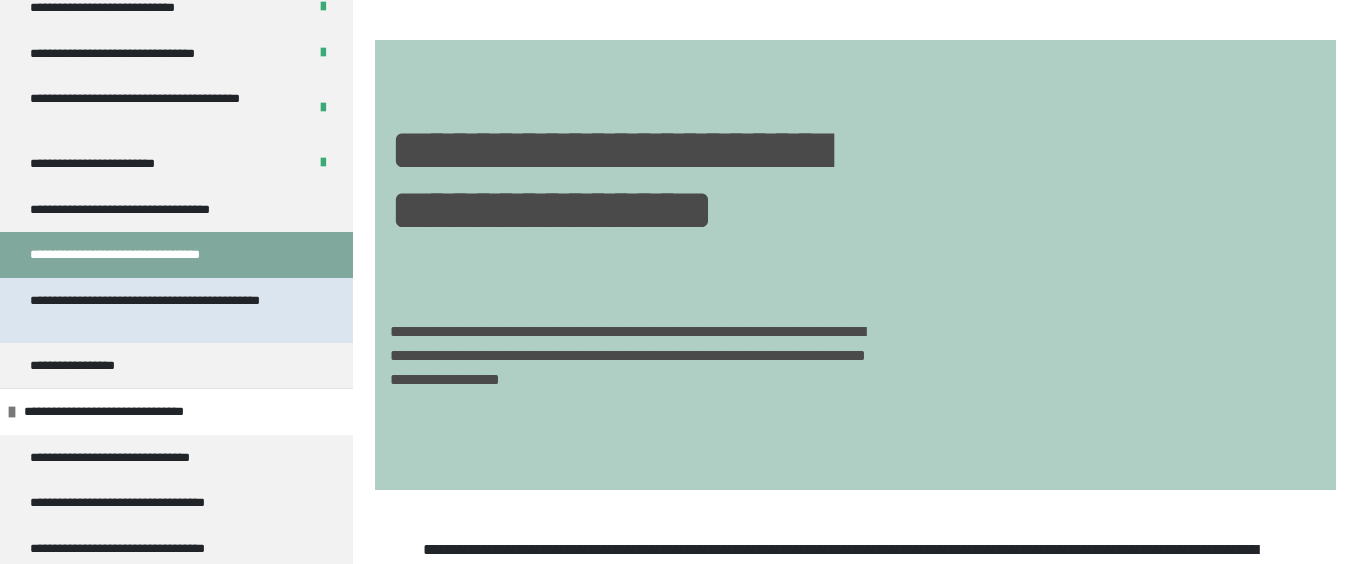 click on "**********" at bounding box center (168, 310) 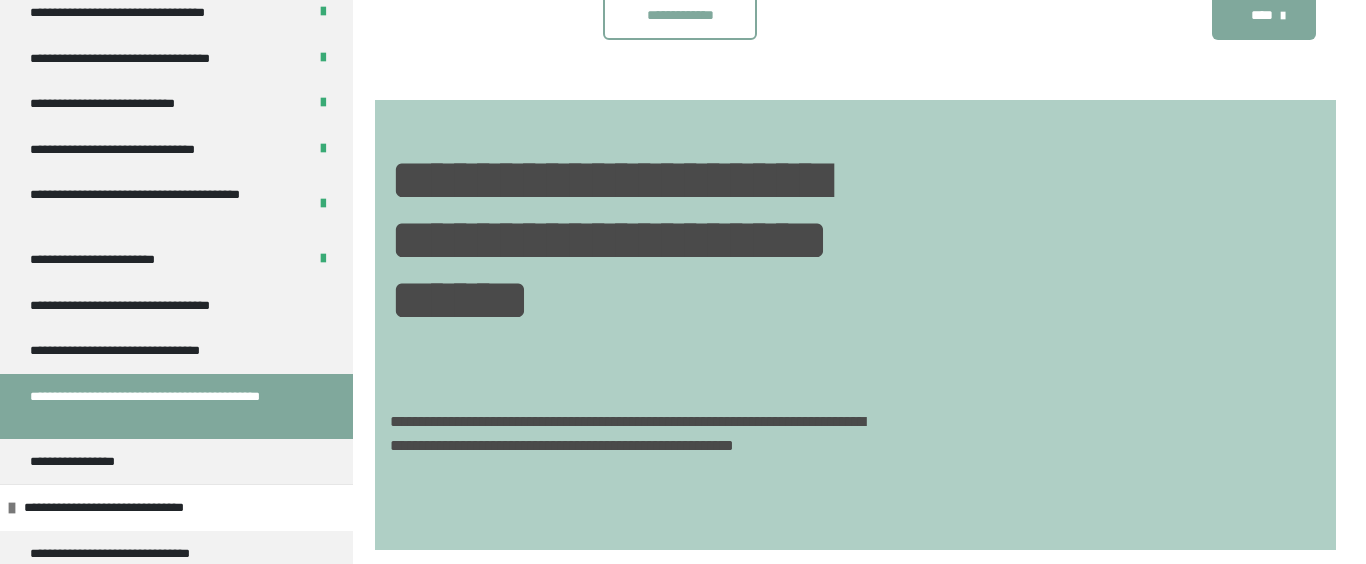 scroll, scrollTop: 0, scrollLeft: 0, axis: both 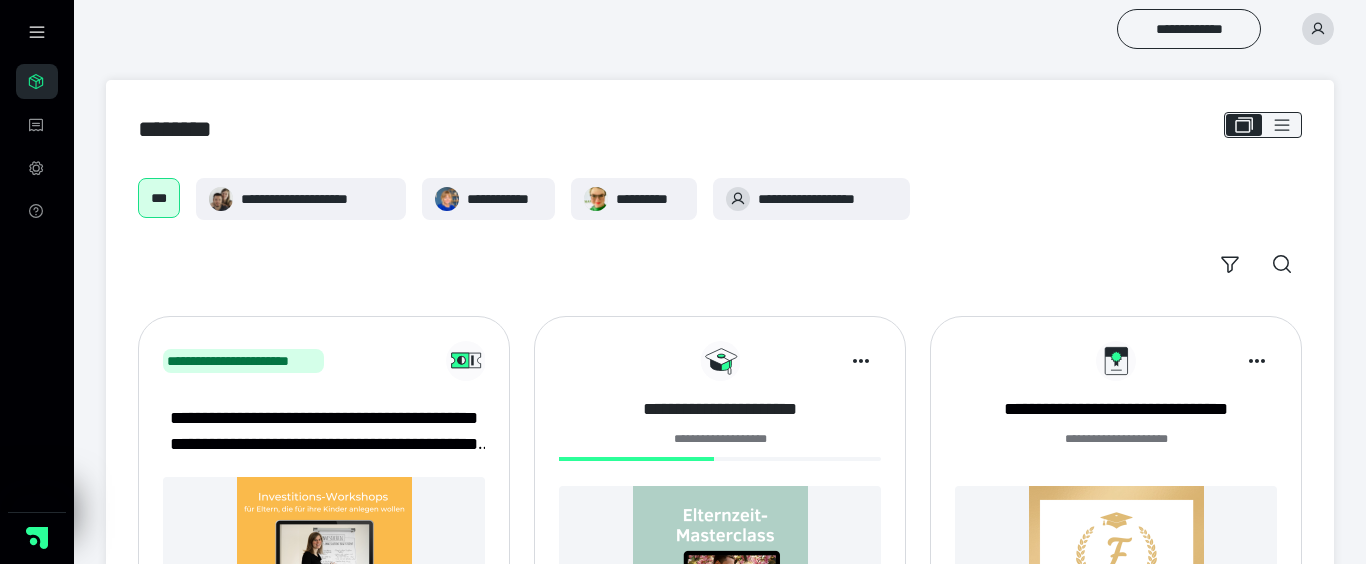 click on "**********" at bounding box center [720, 409] 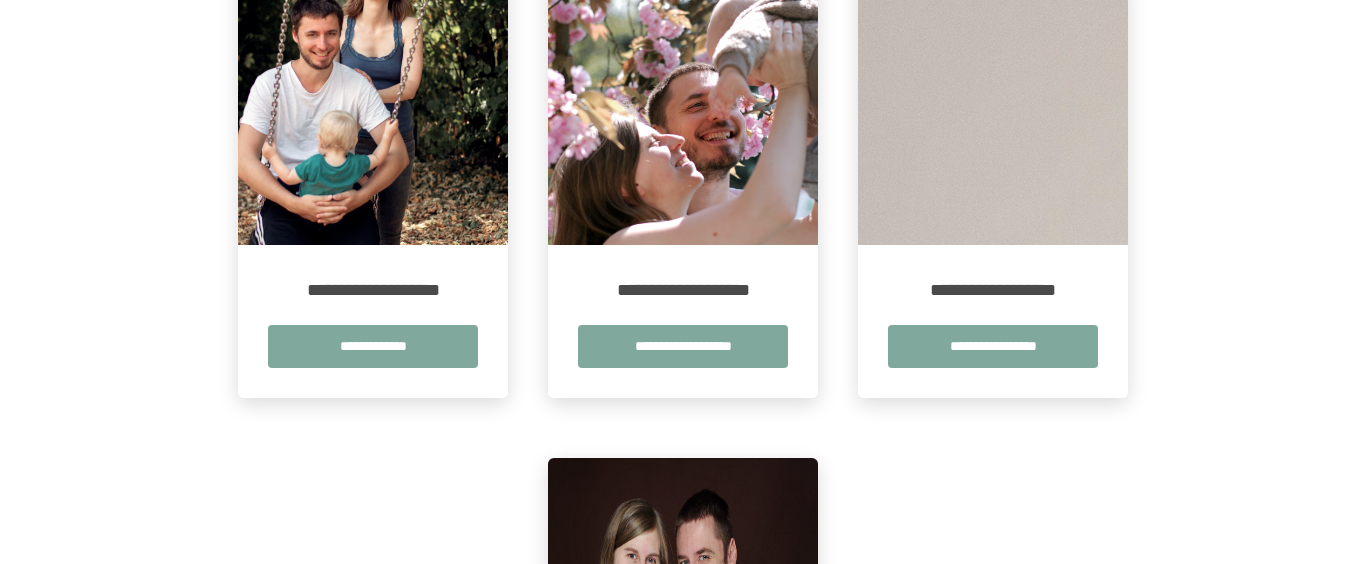 scroll, scrollTop: 456, scrollLeft: 0, axis: vertical 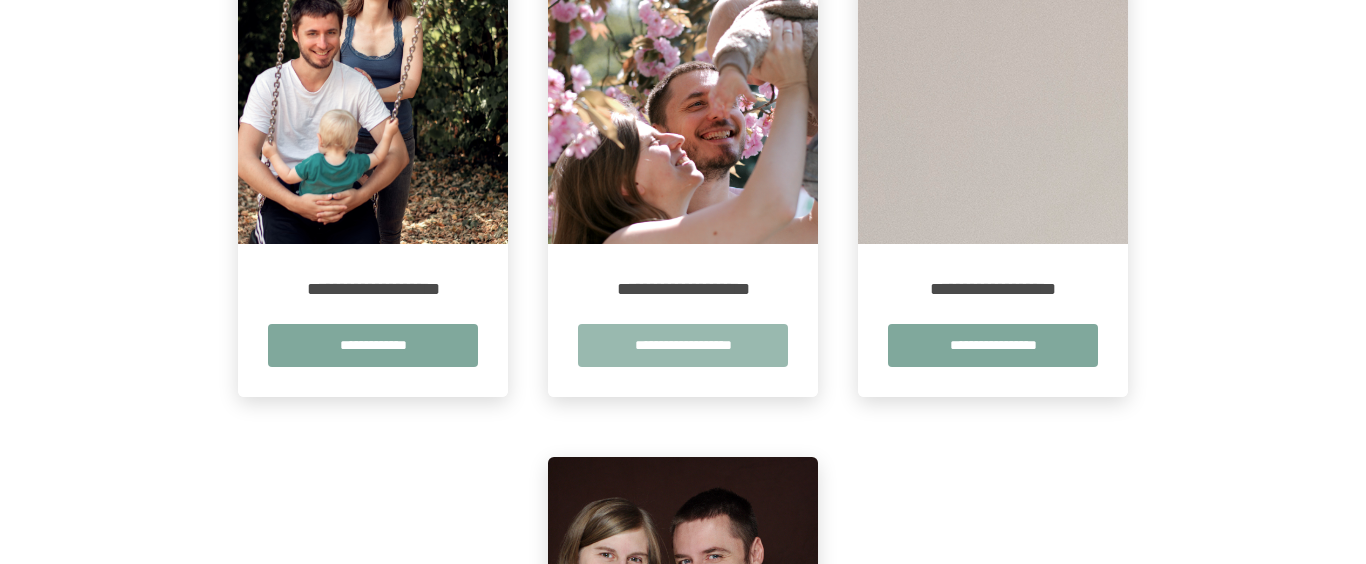 click on "**********" at bounding box center (683, 345) 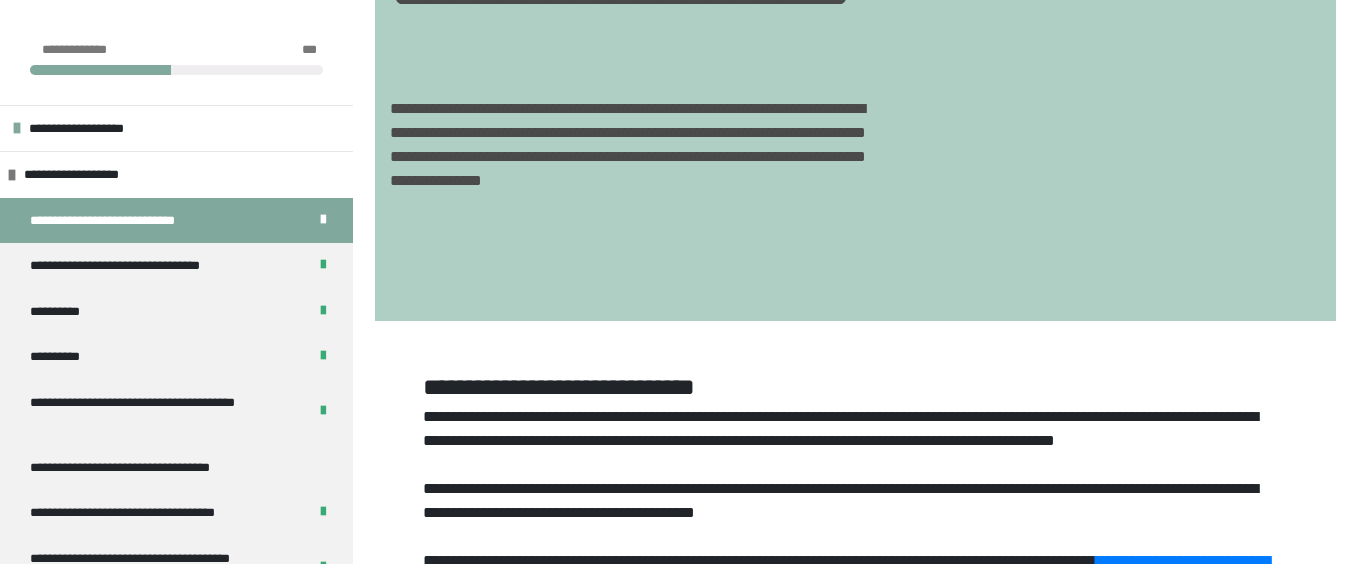 scroll, scrollTop: 456, scrollLeft: 0, axis: vertical 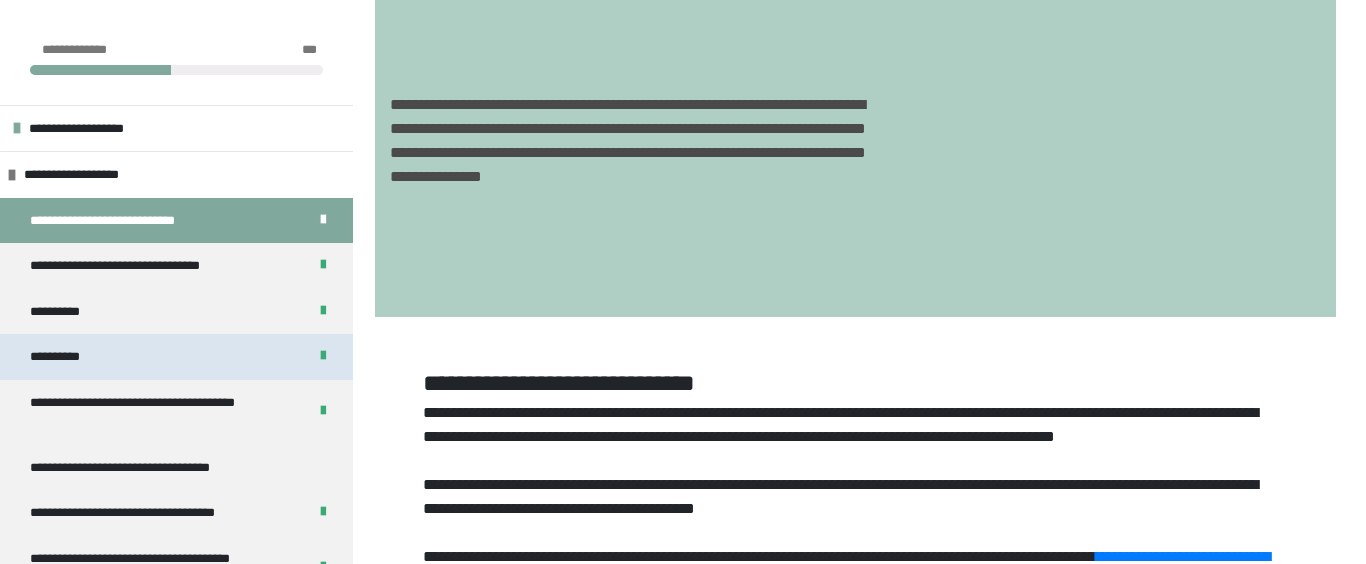 click on "**********" at bounding box center [176, 357] 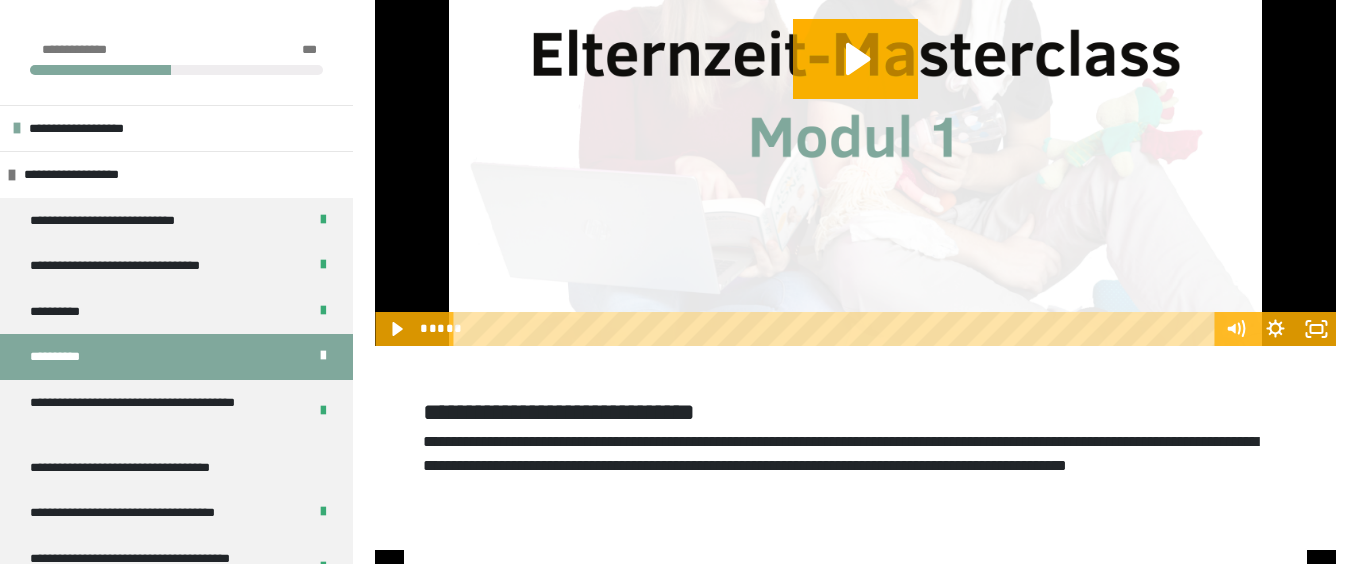 scroll, scrollTop: 853, scrollLeft: 0, axis: vertical 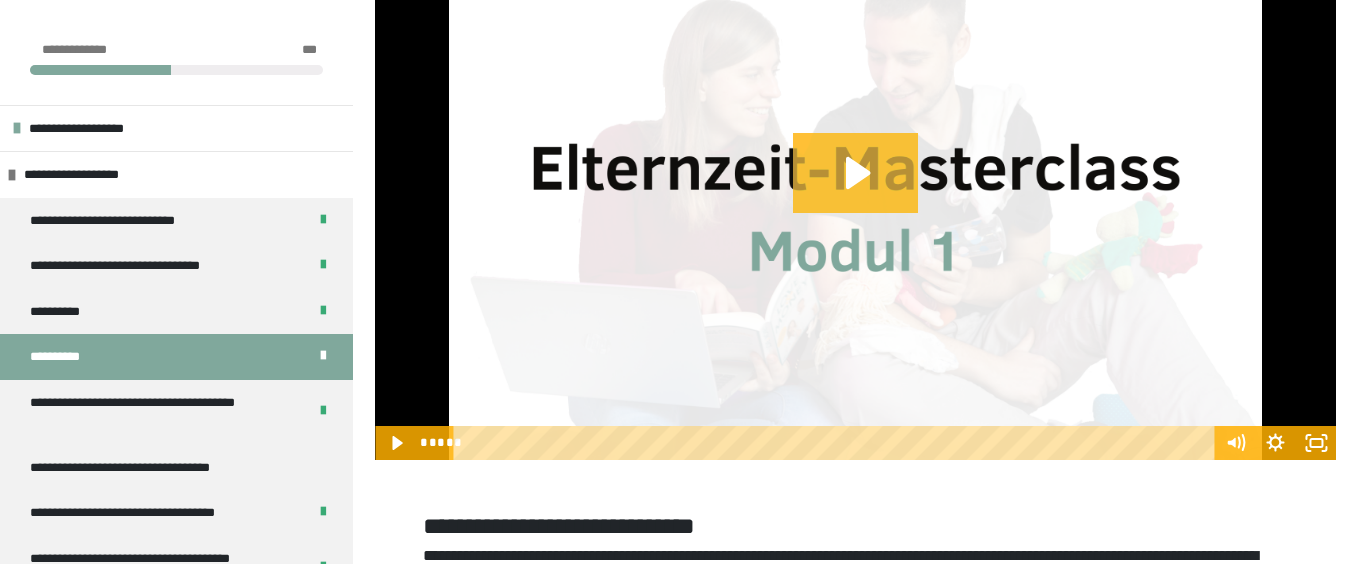 click 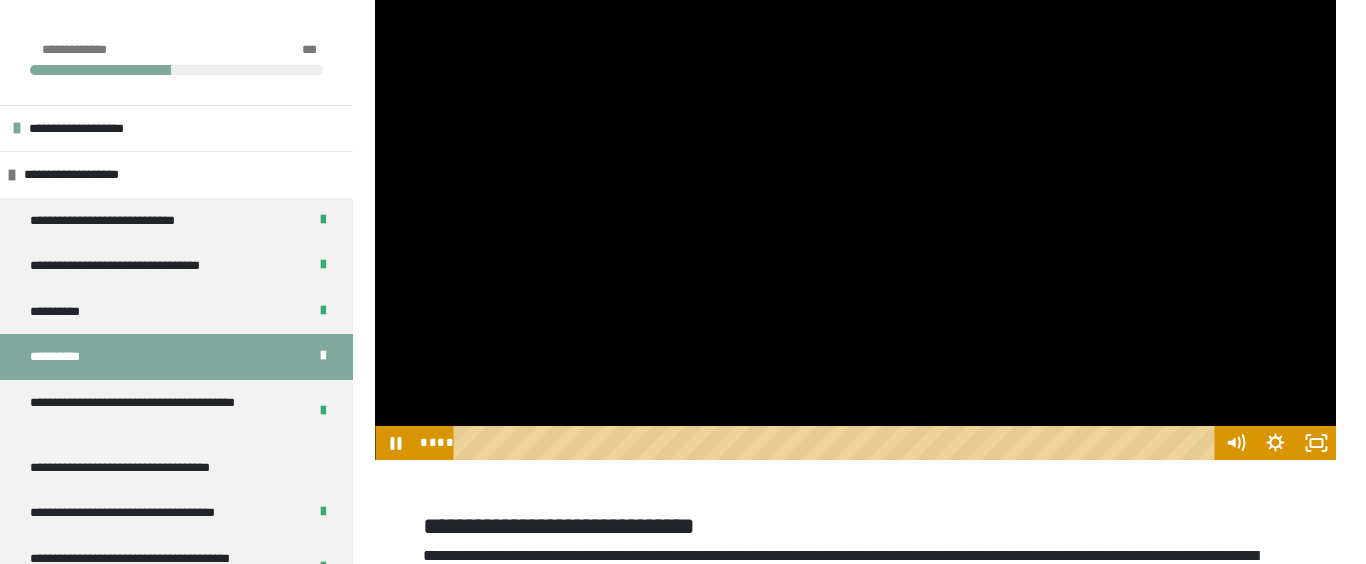 type 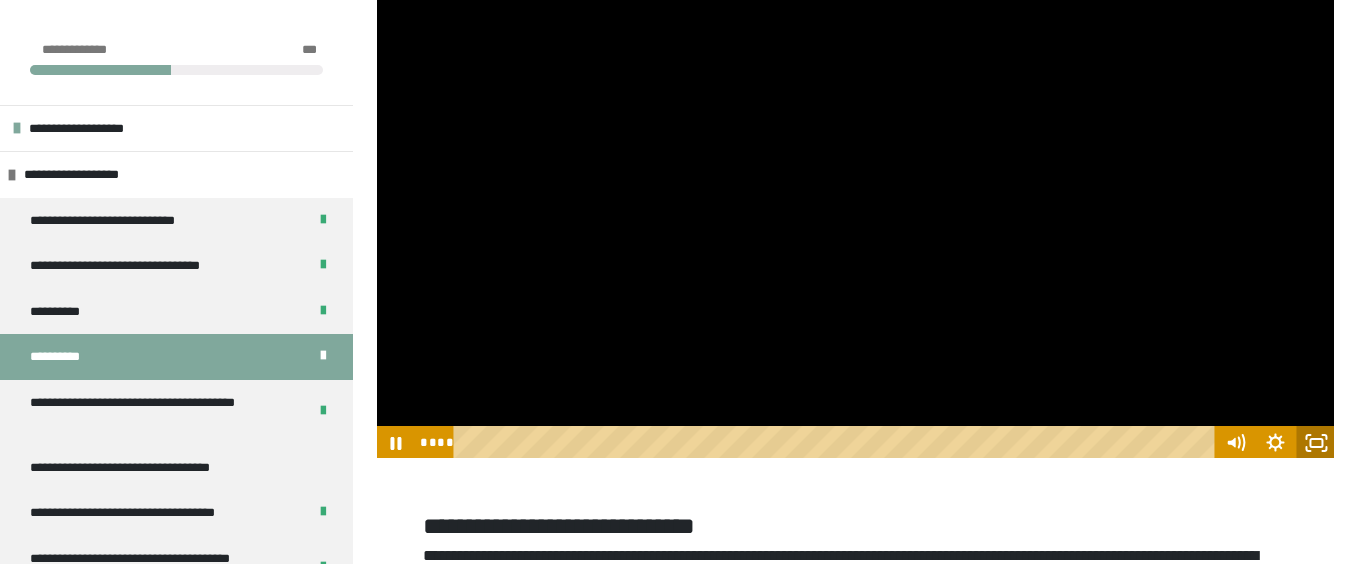 click 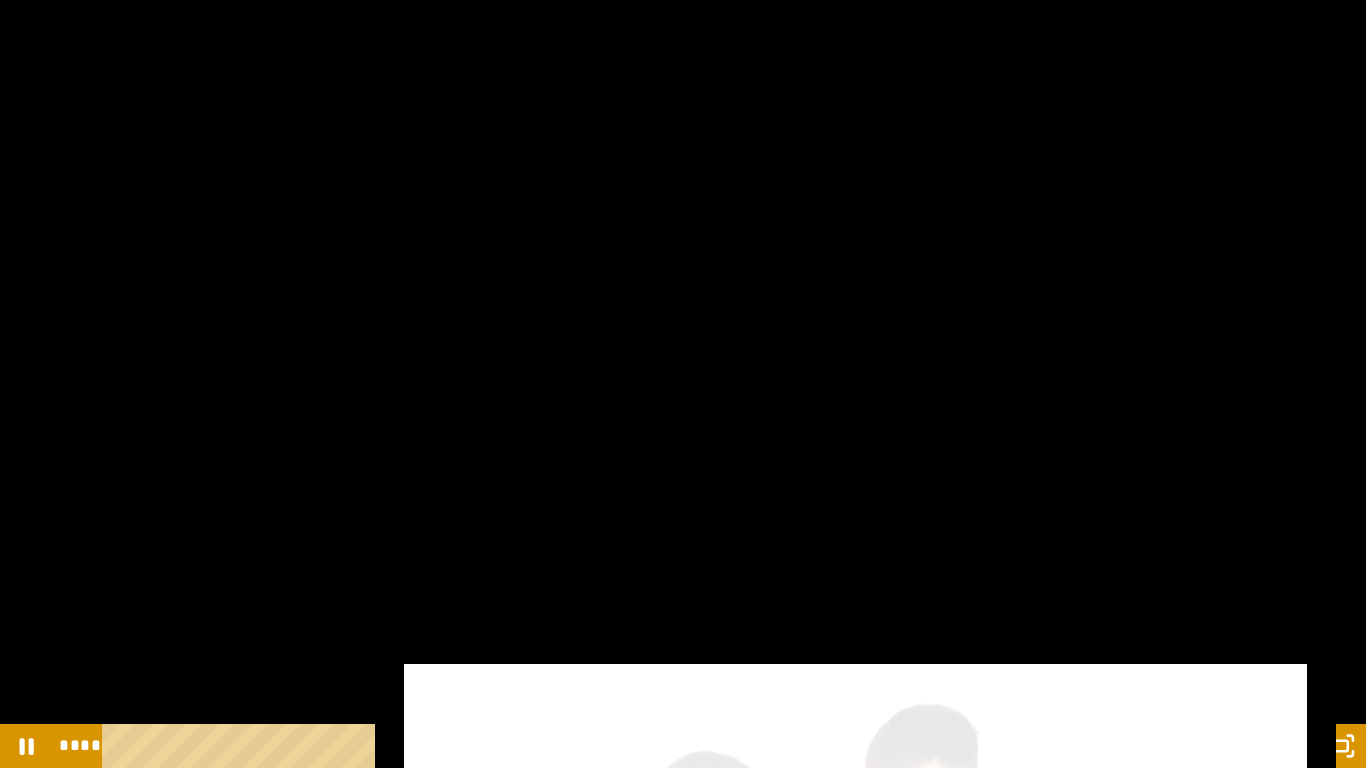 click at bounding box center (659, 746) 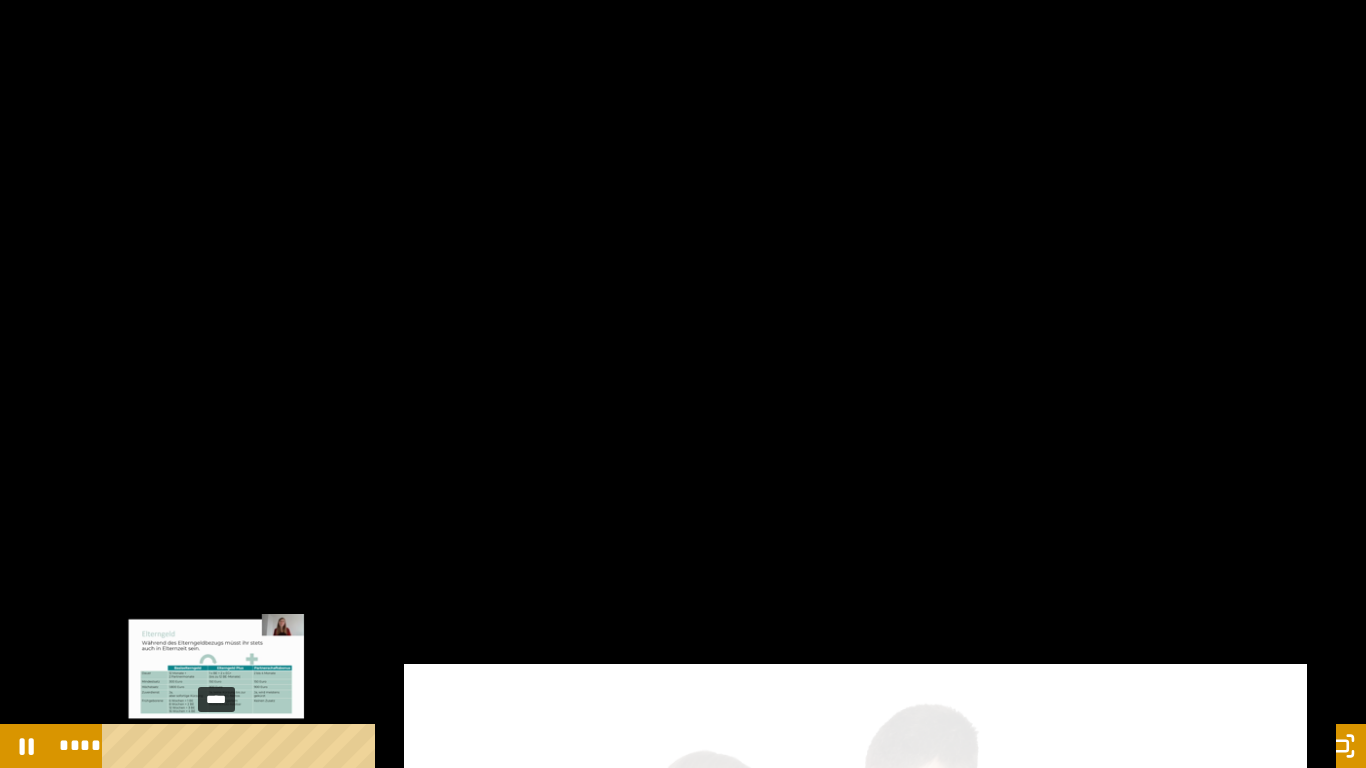 click on "****" at bounding box center (659, 746) 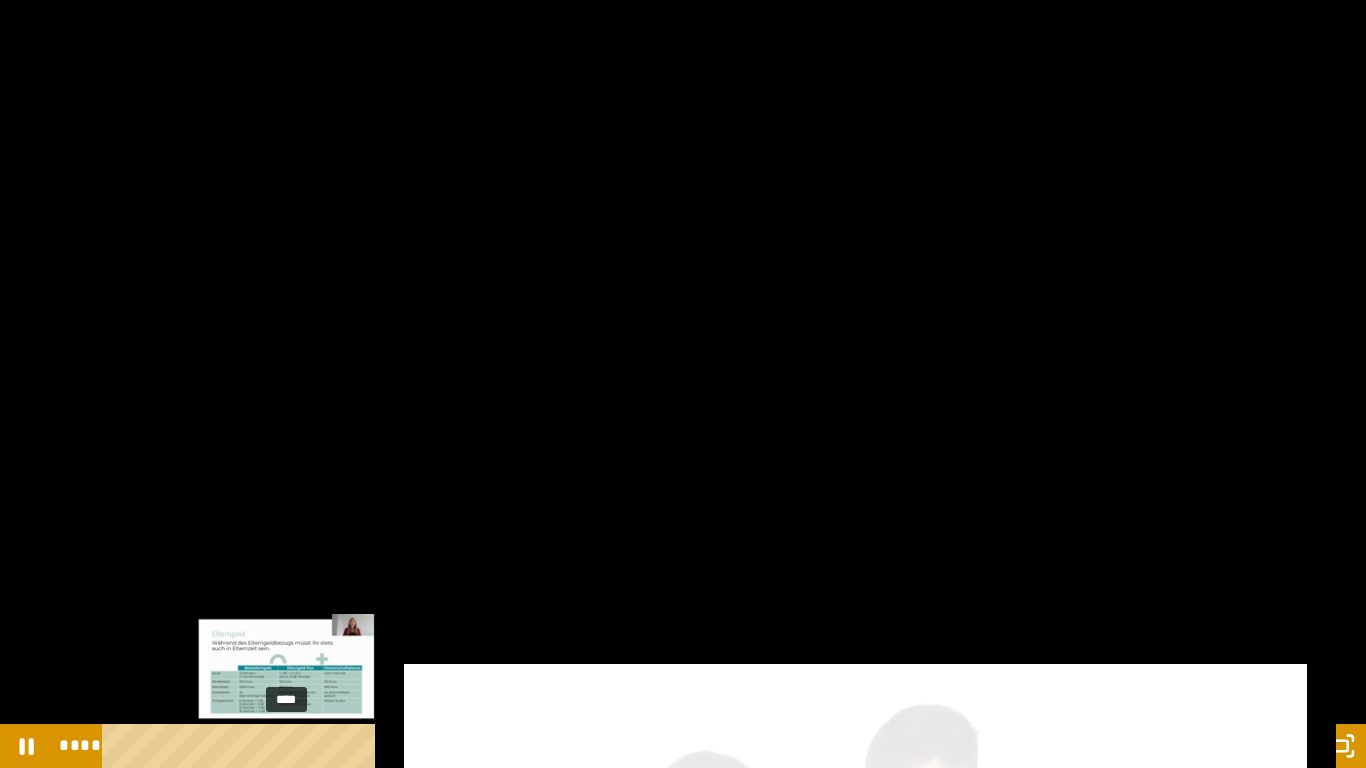 click on "****" at bounding box center [659, 746] 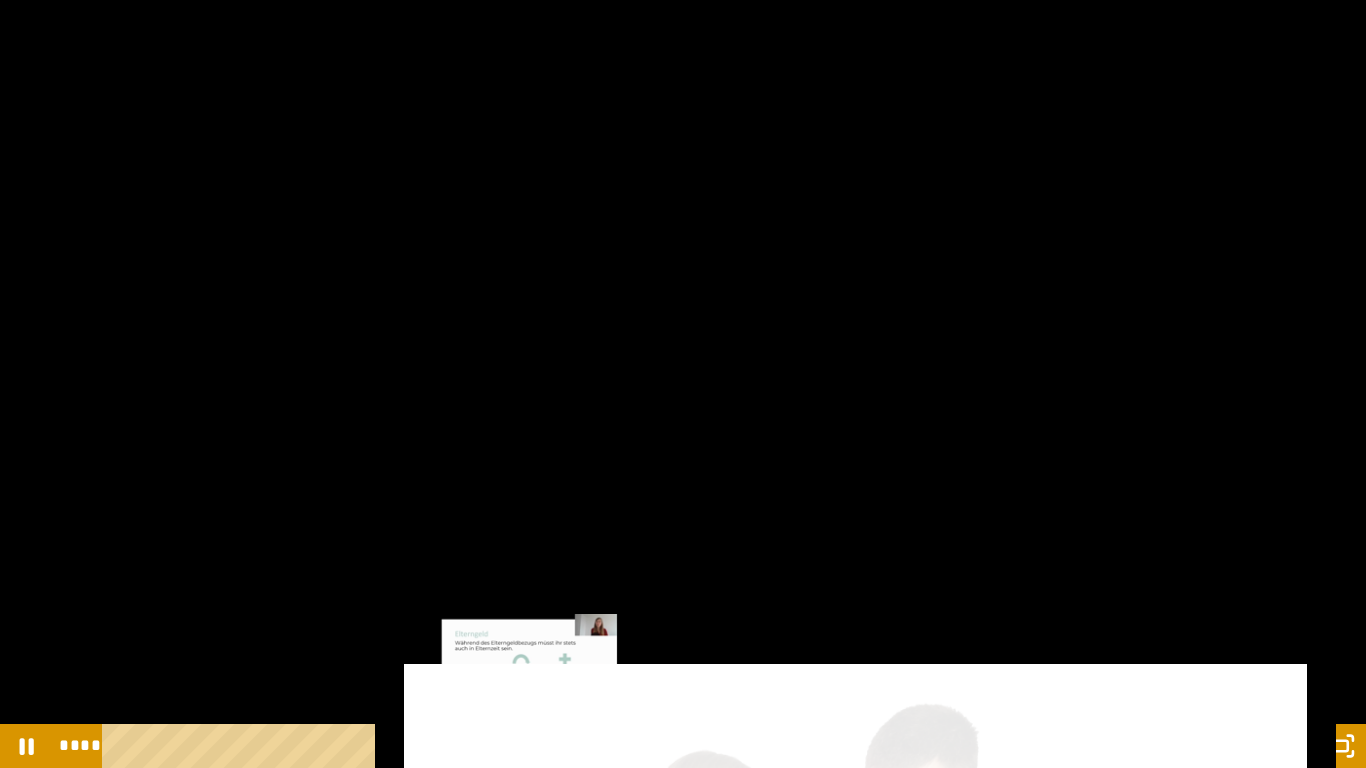 click on "****" at bounding box center [659, 746] 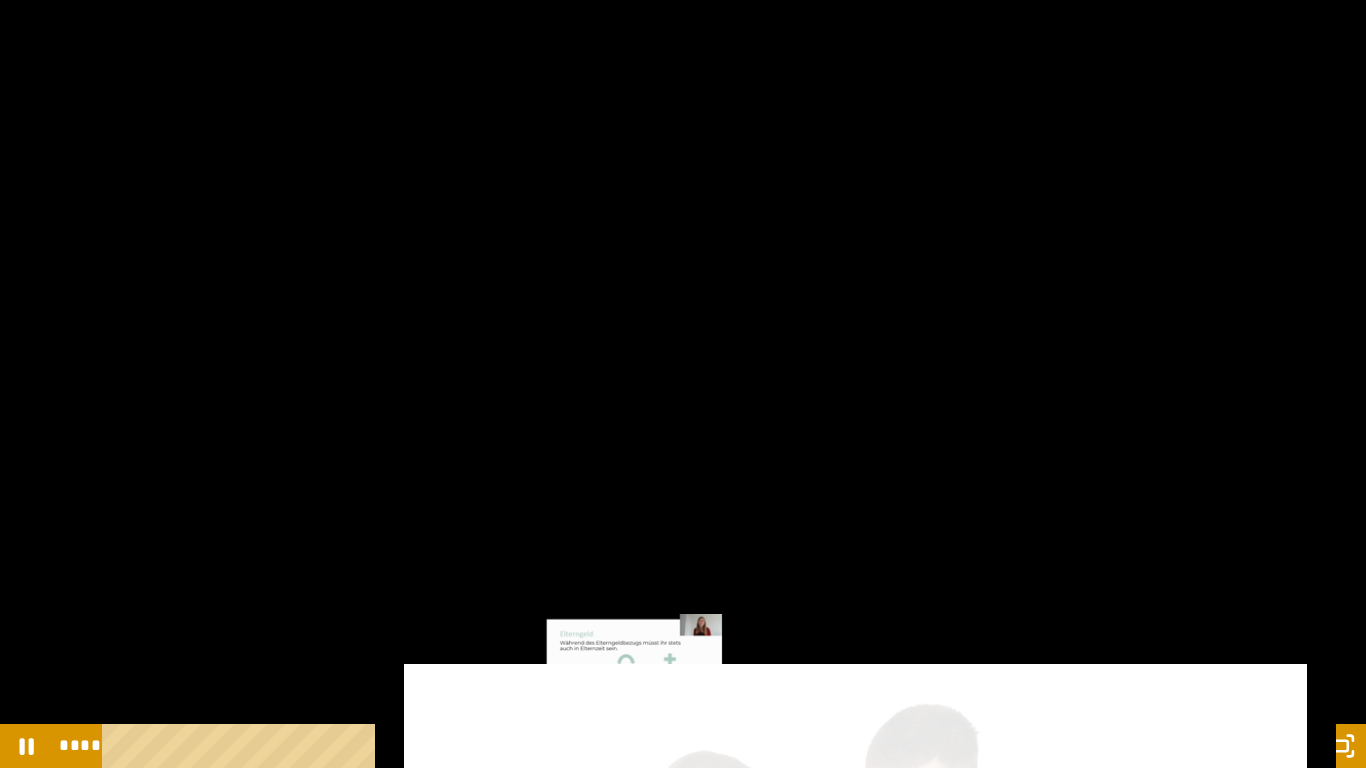 click on "****" at bounding box center [659, 746] 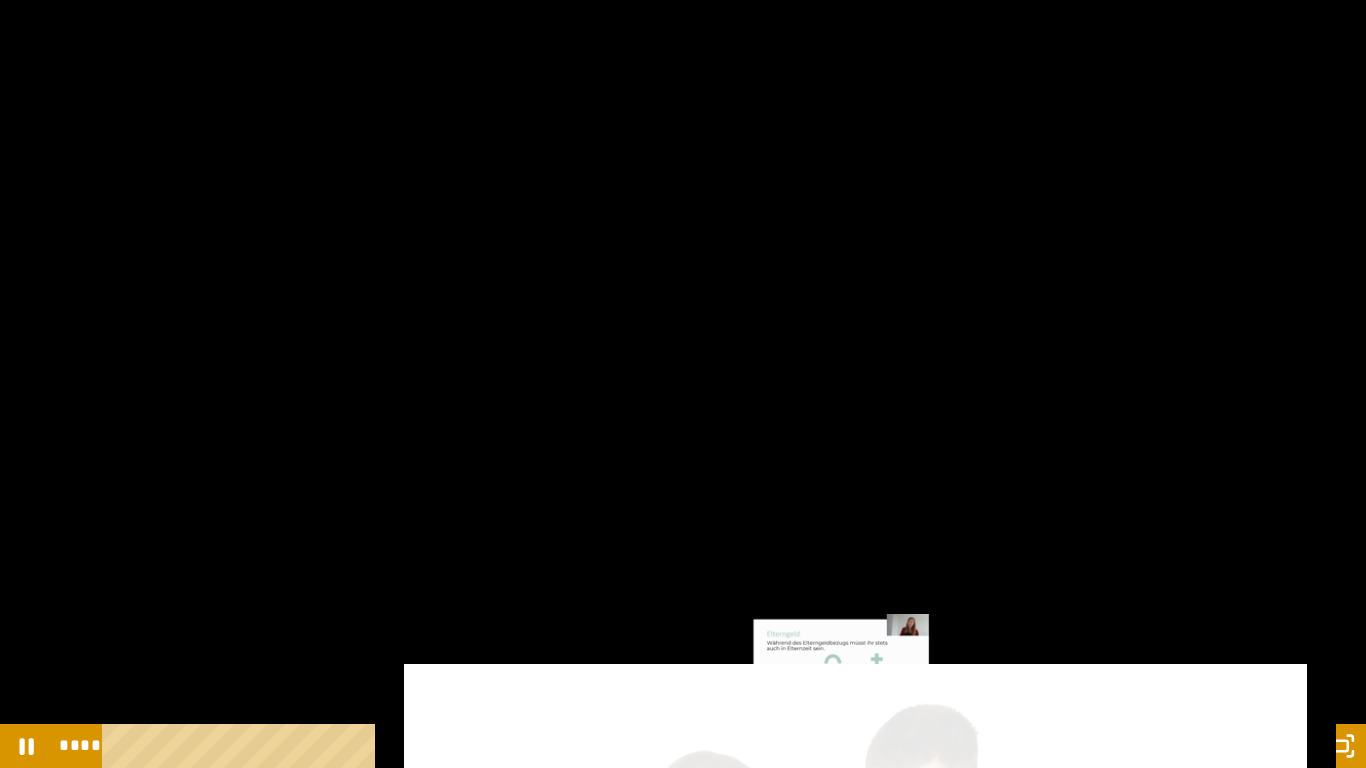 click on "****" at bounding box center (659, 746) 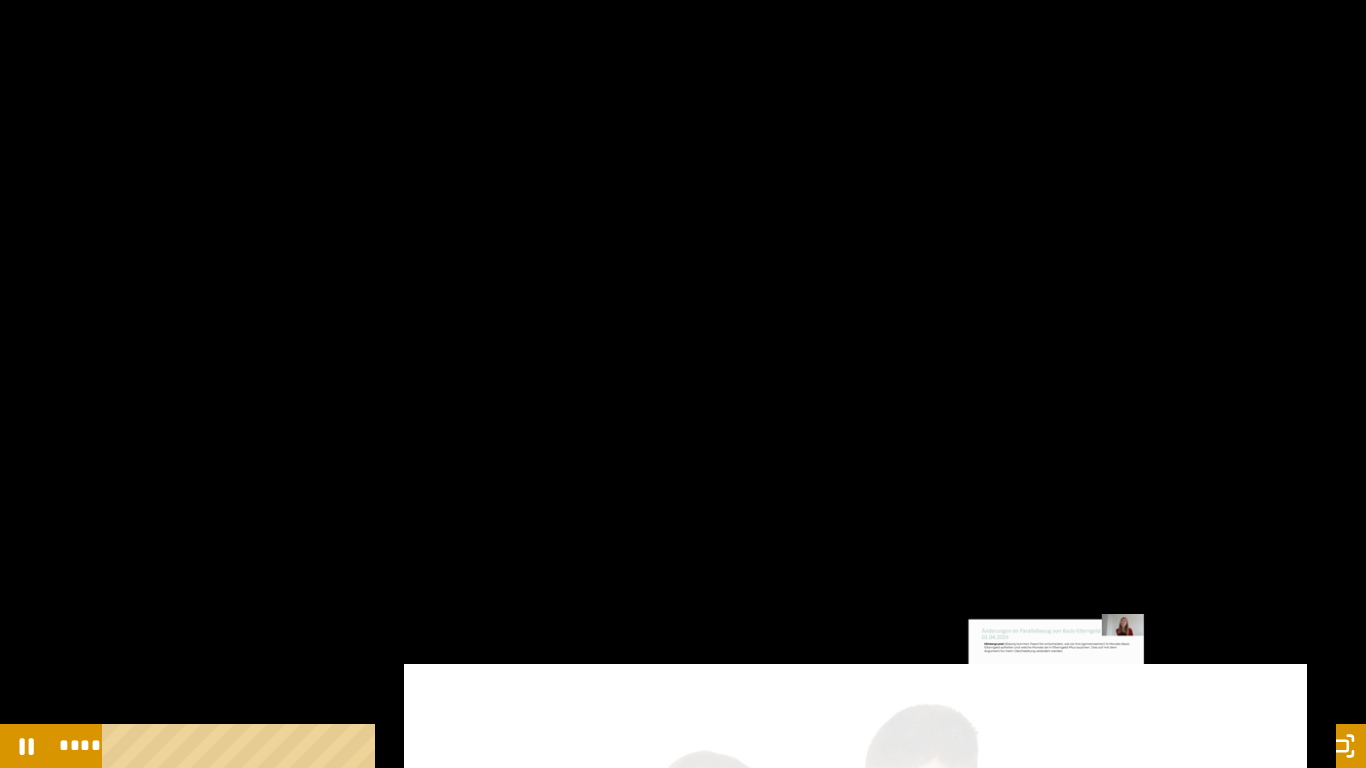 click on "*****" at bounding box center [659, 746] 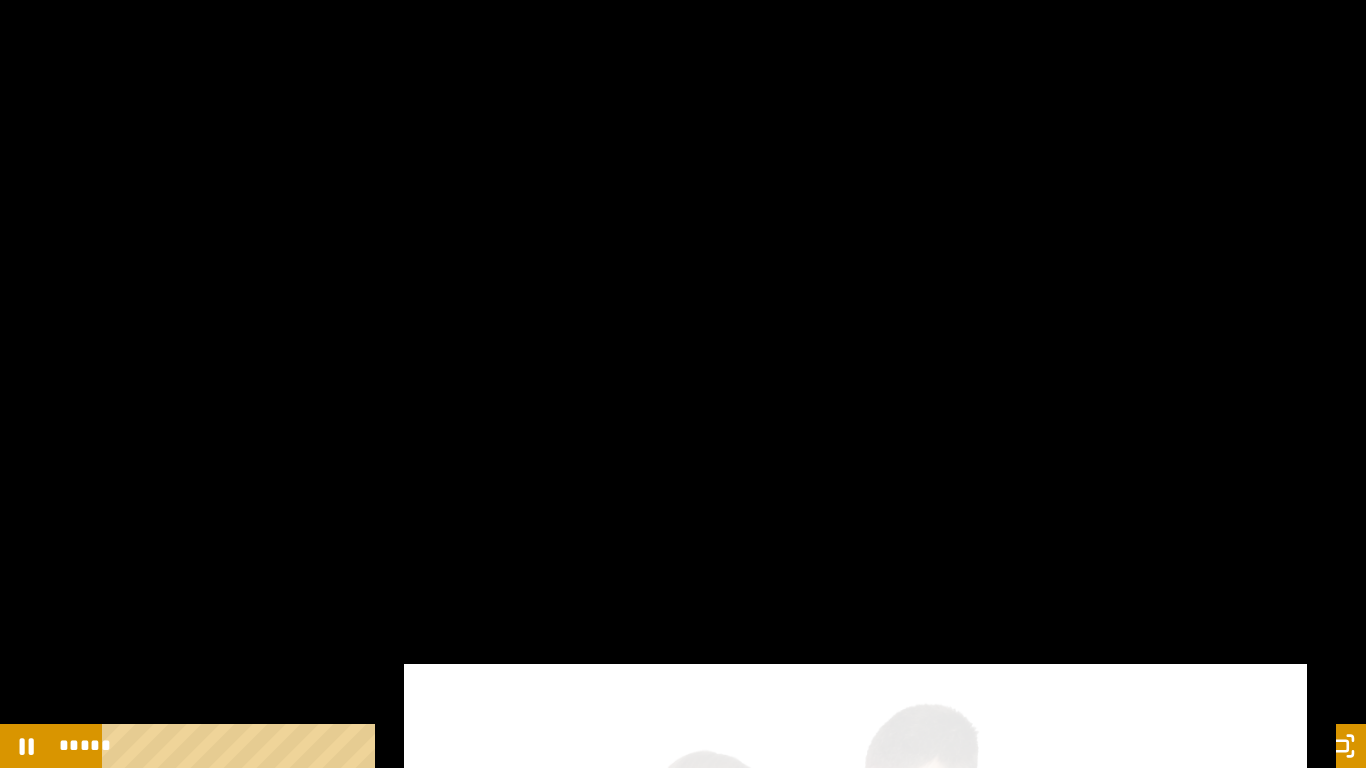 click 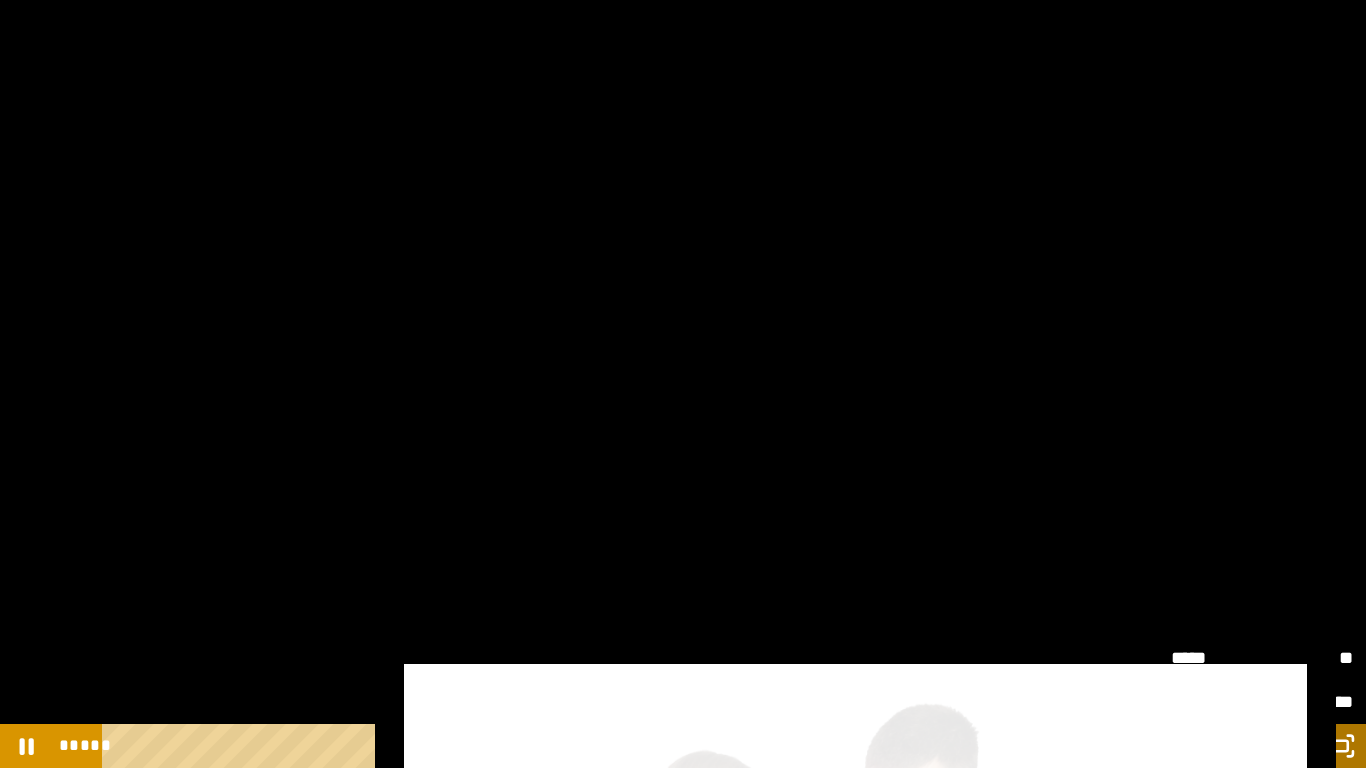 click 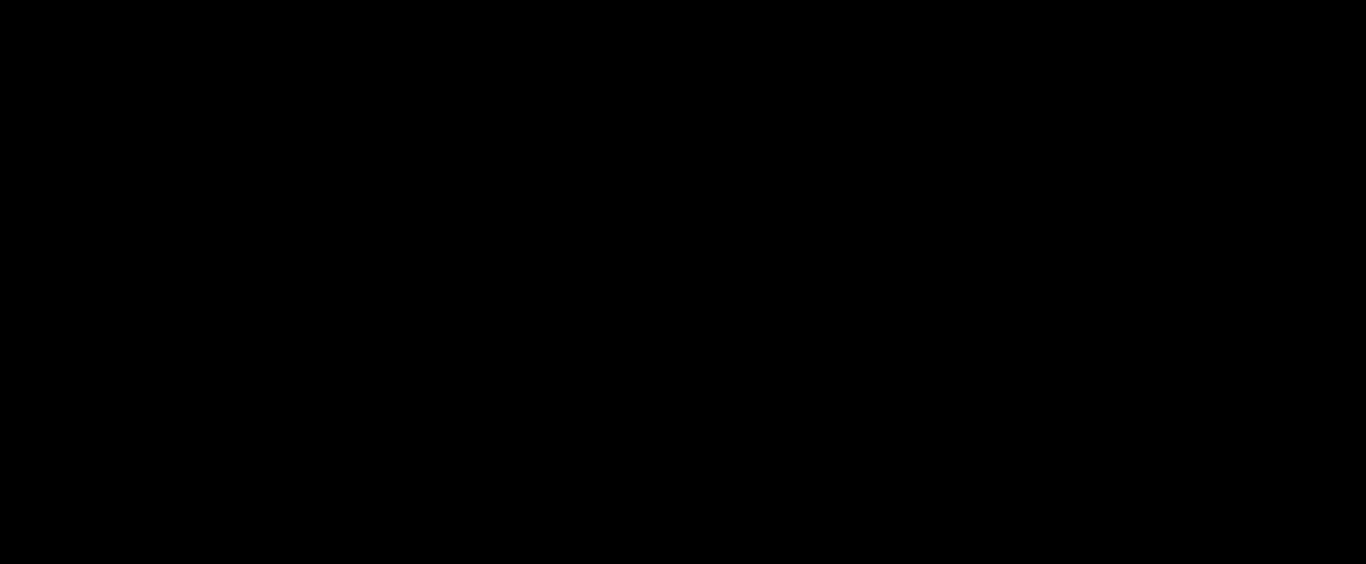 scroll, scrollTop: 967, scrollLeft: 0, axis: vertical 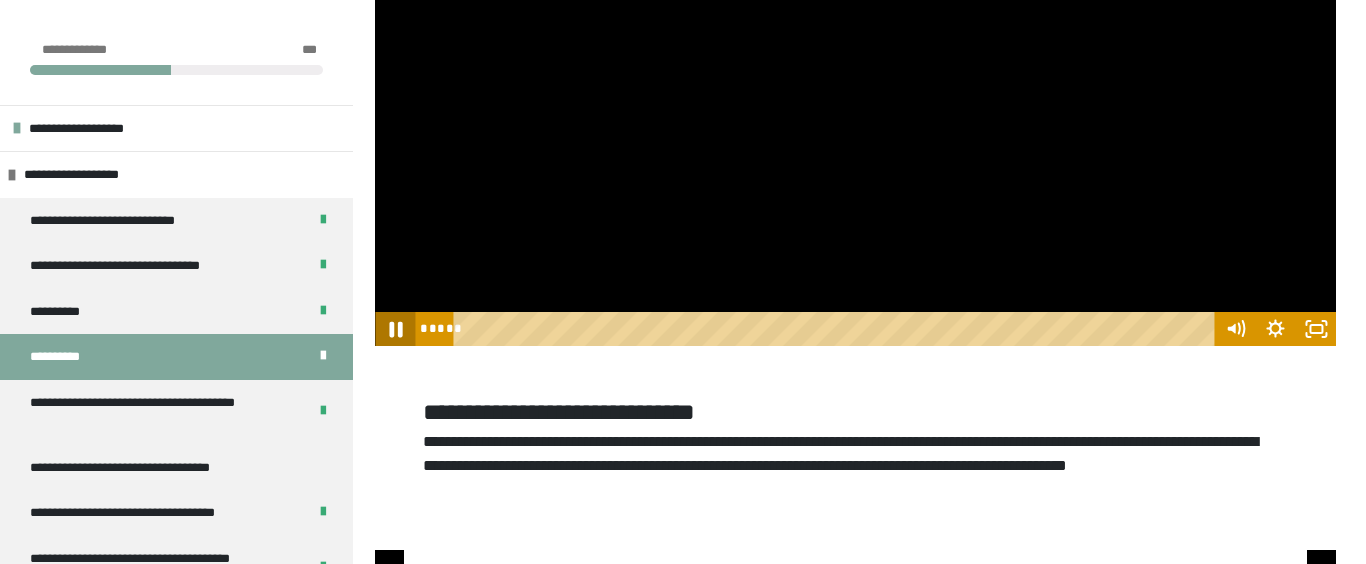 click 